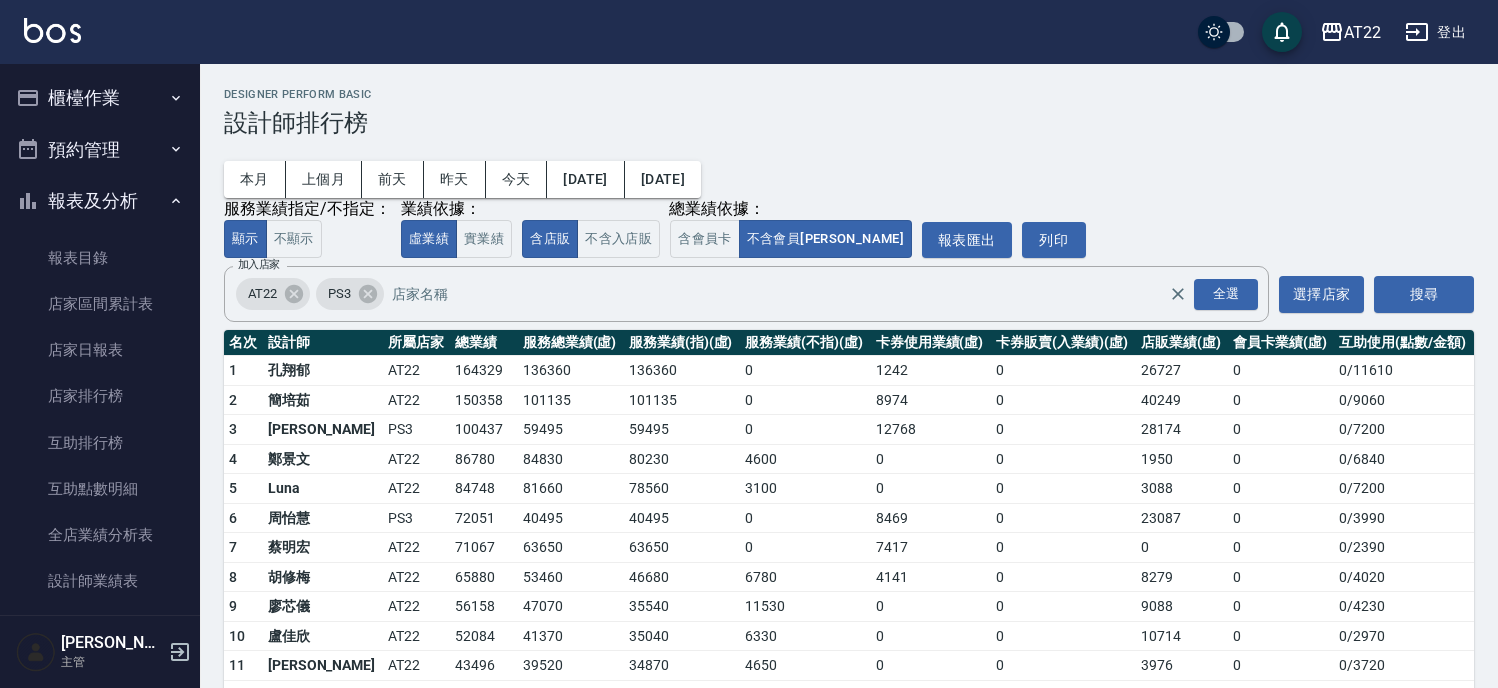 scroll, scrollTop: 0, scrollLeft: 0, axis: both 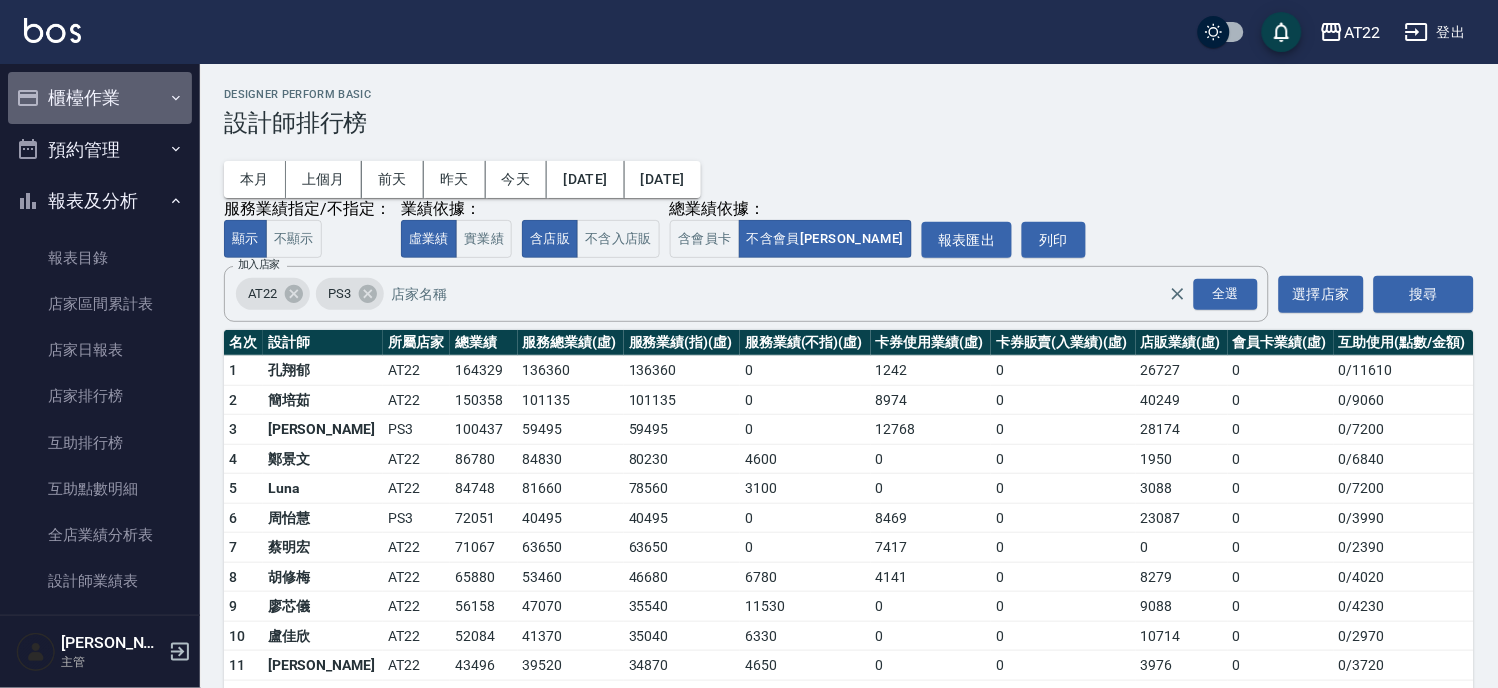 click on "櫃檯作業" at bounding box center [100, 98] 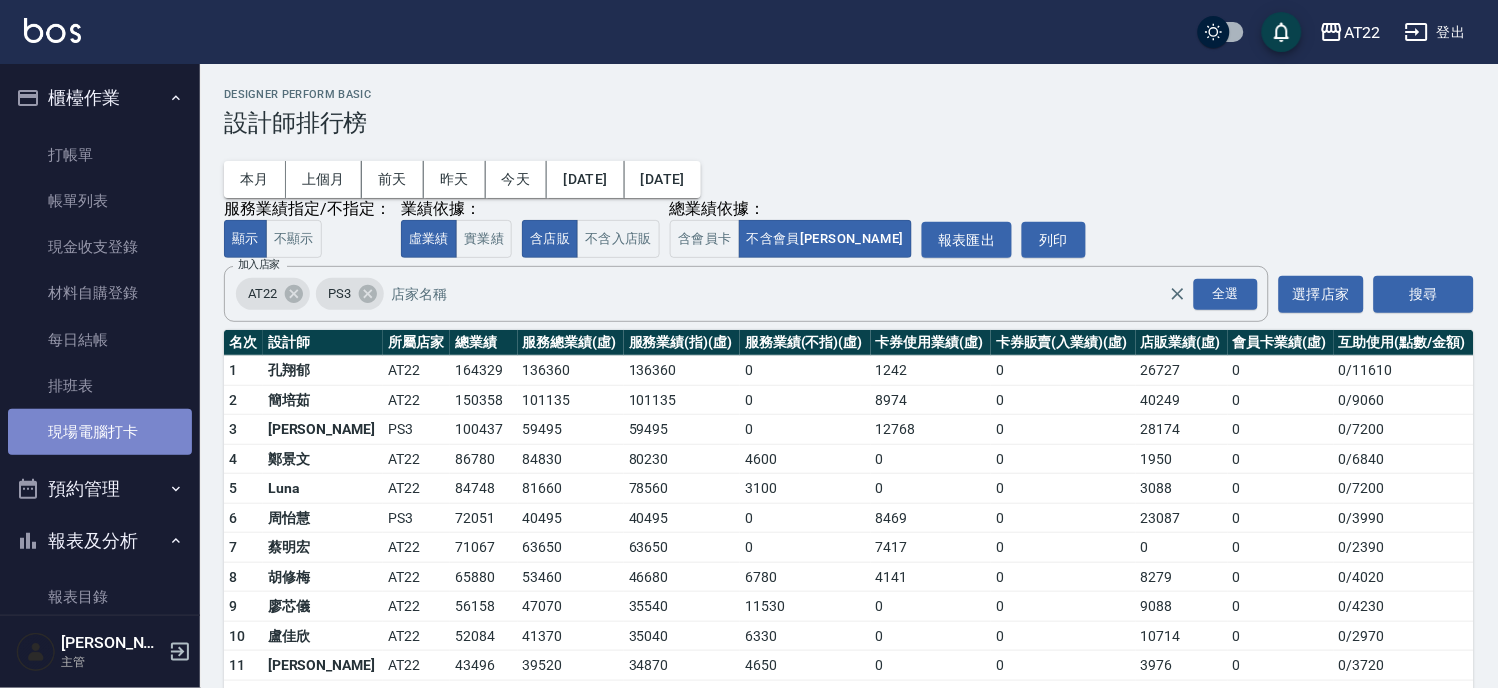 click on "現場電腦打卡" at bounding box center (100, 432) 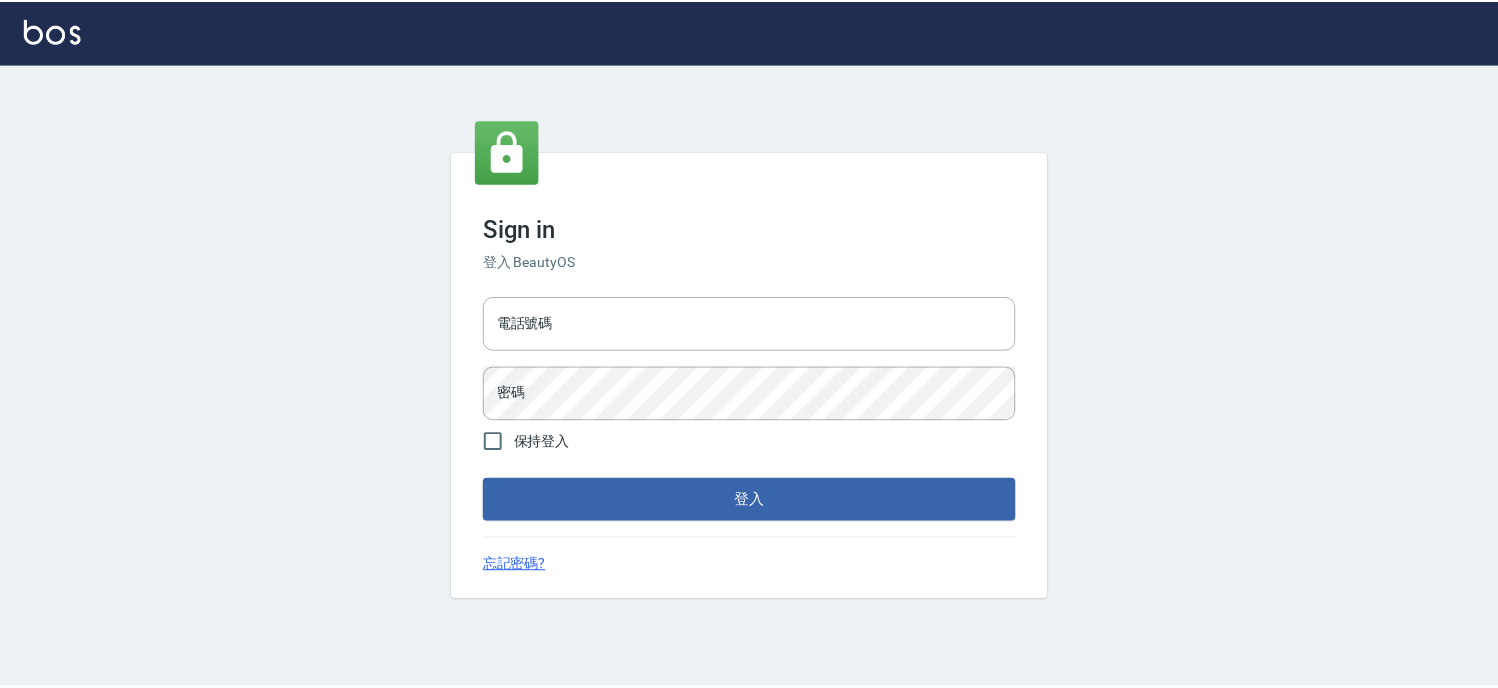 scroll, scrollTop: 0, scrollLeft: 0, axis: both 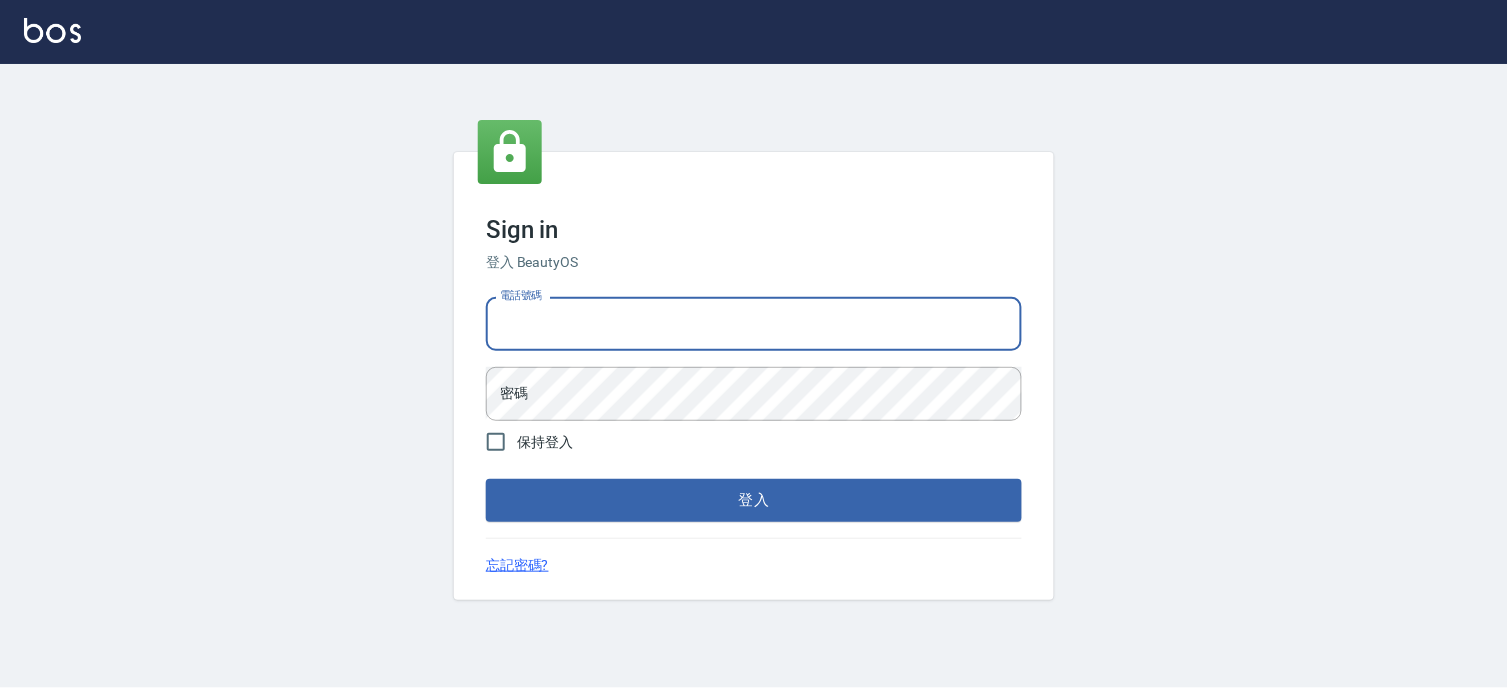click on "電話號碼" at bounding box center [754, 324] 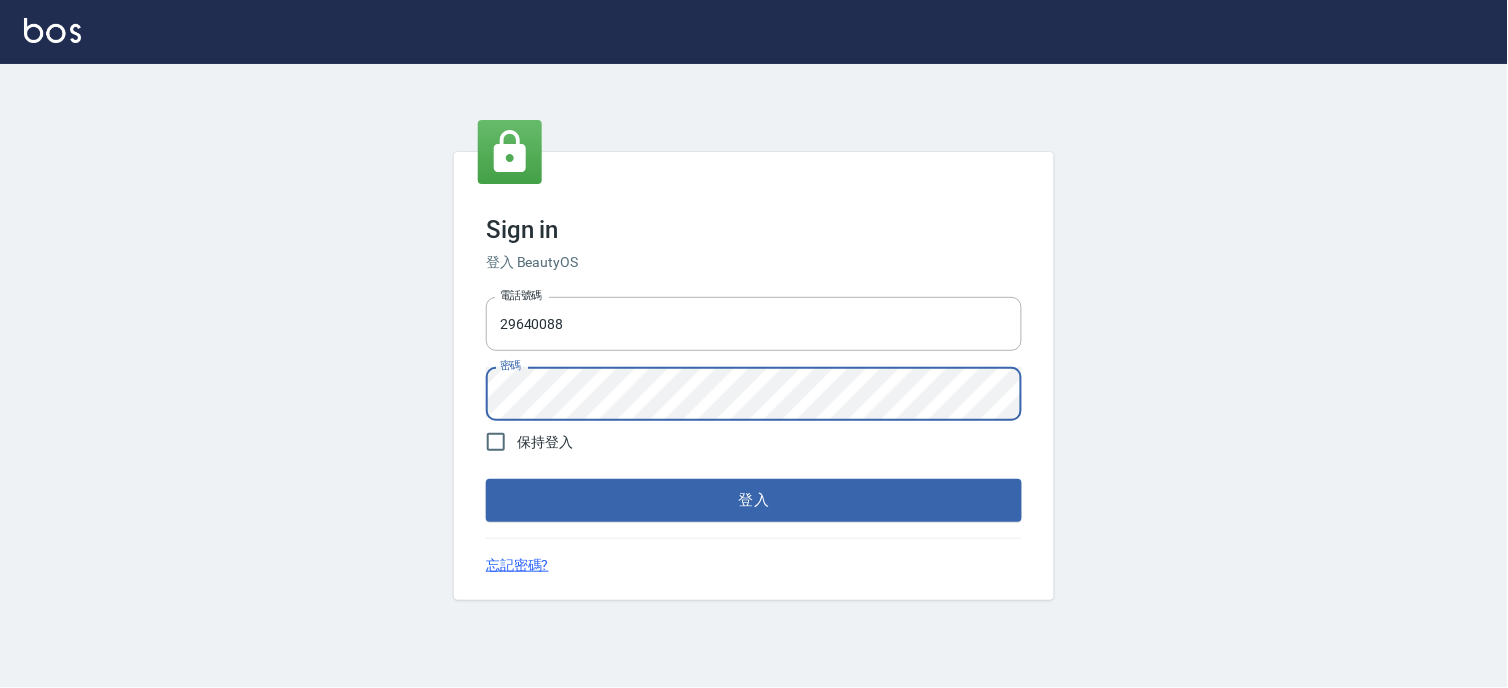 click on "登入" at bounding box center [754, 500] 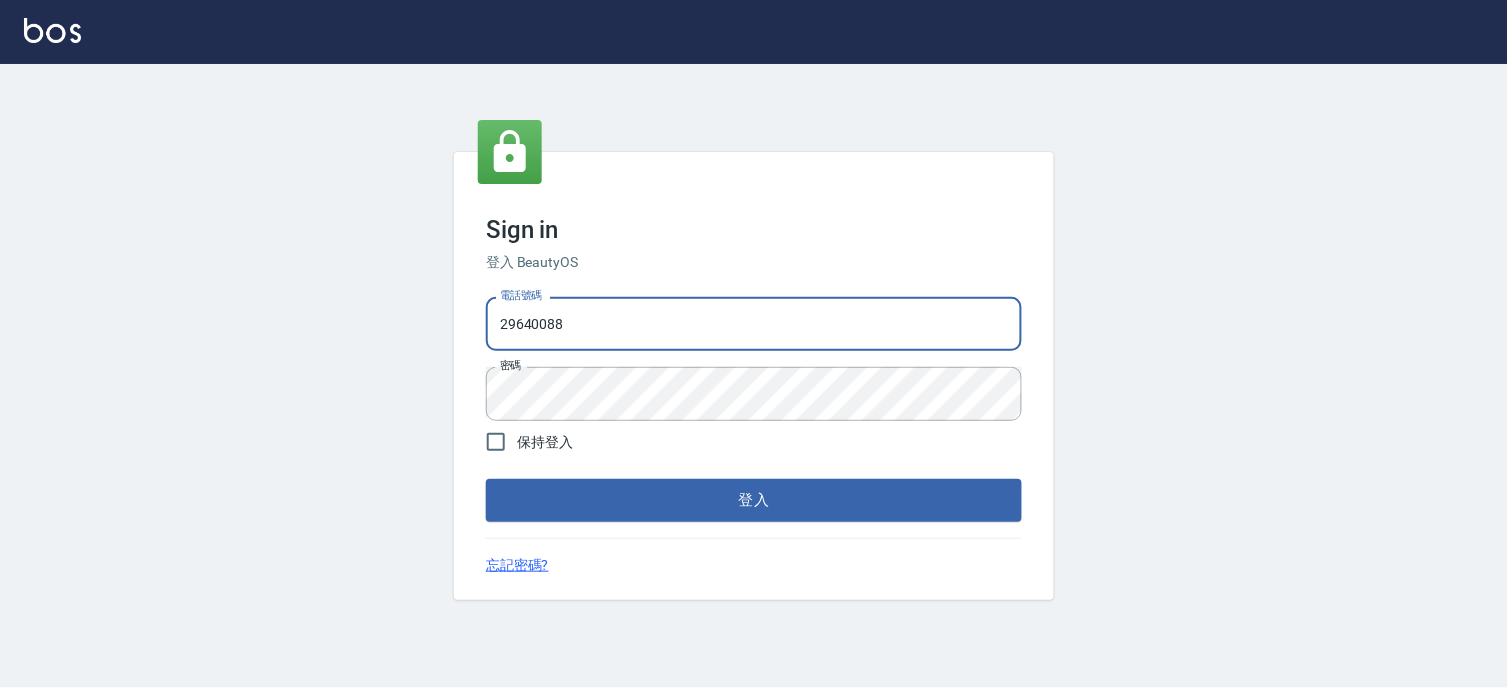 click on "29640088" at bounding box center [754, 324] 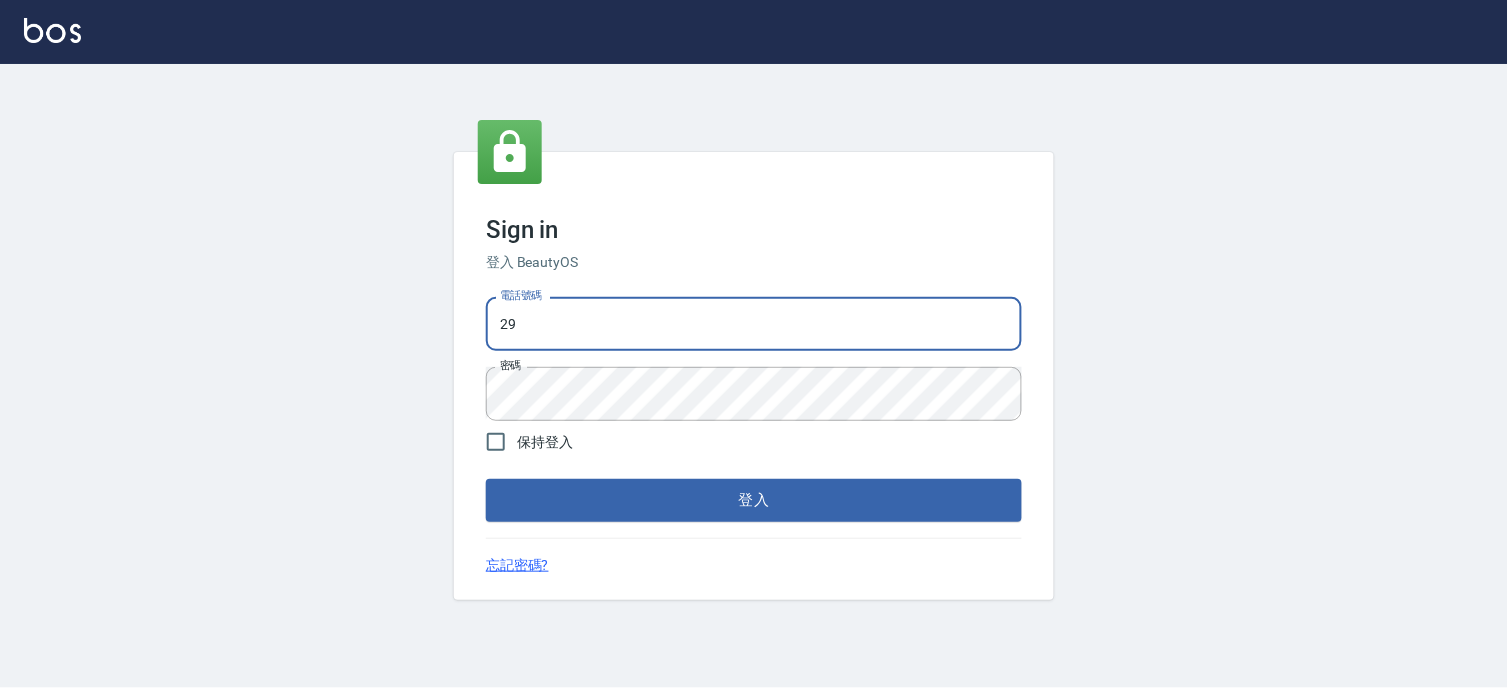 type on "2" 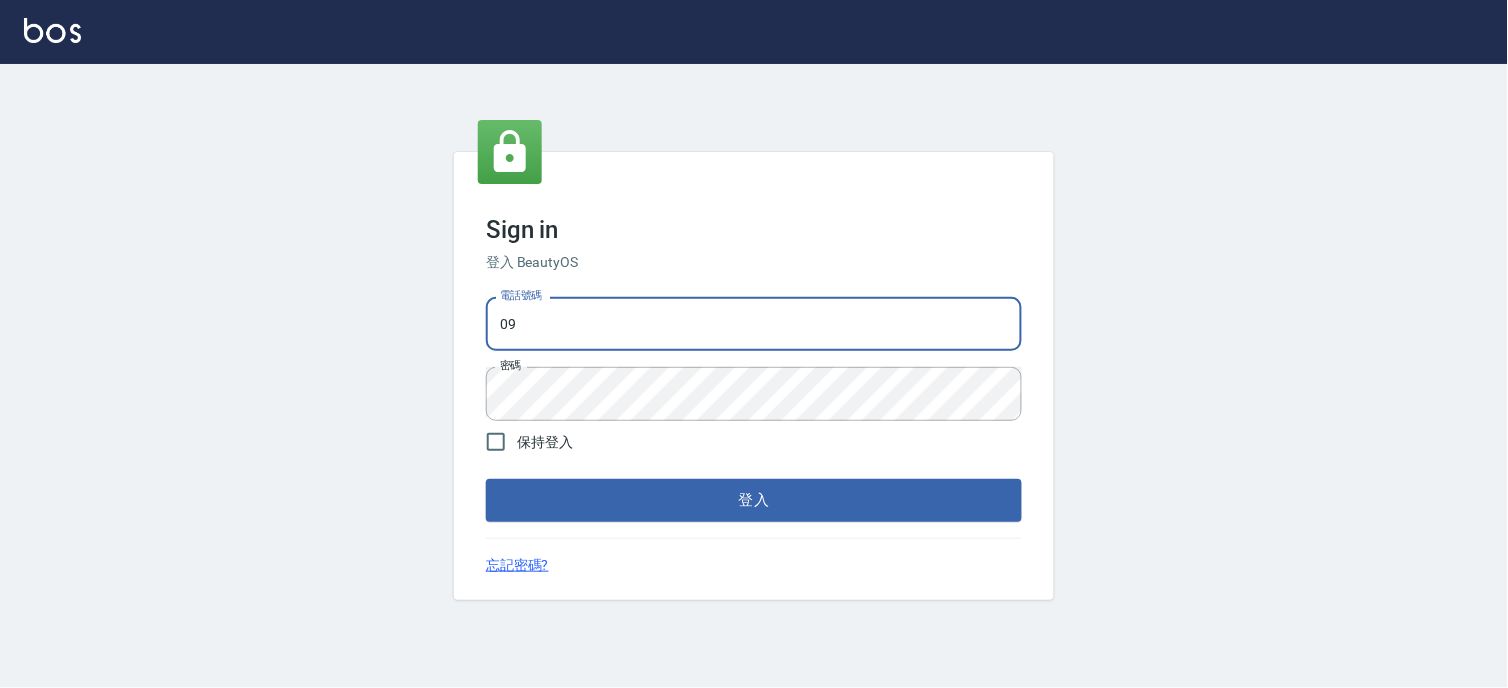 type on "0936888819" 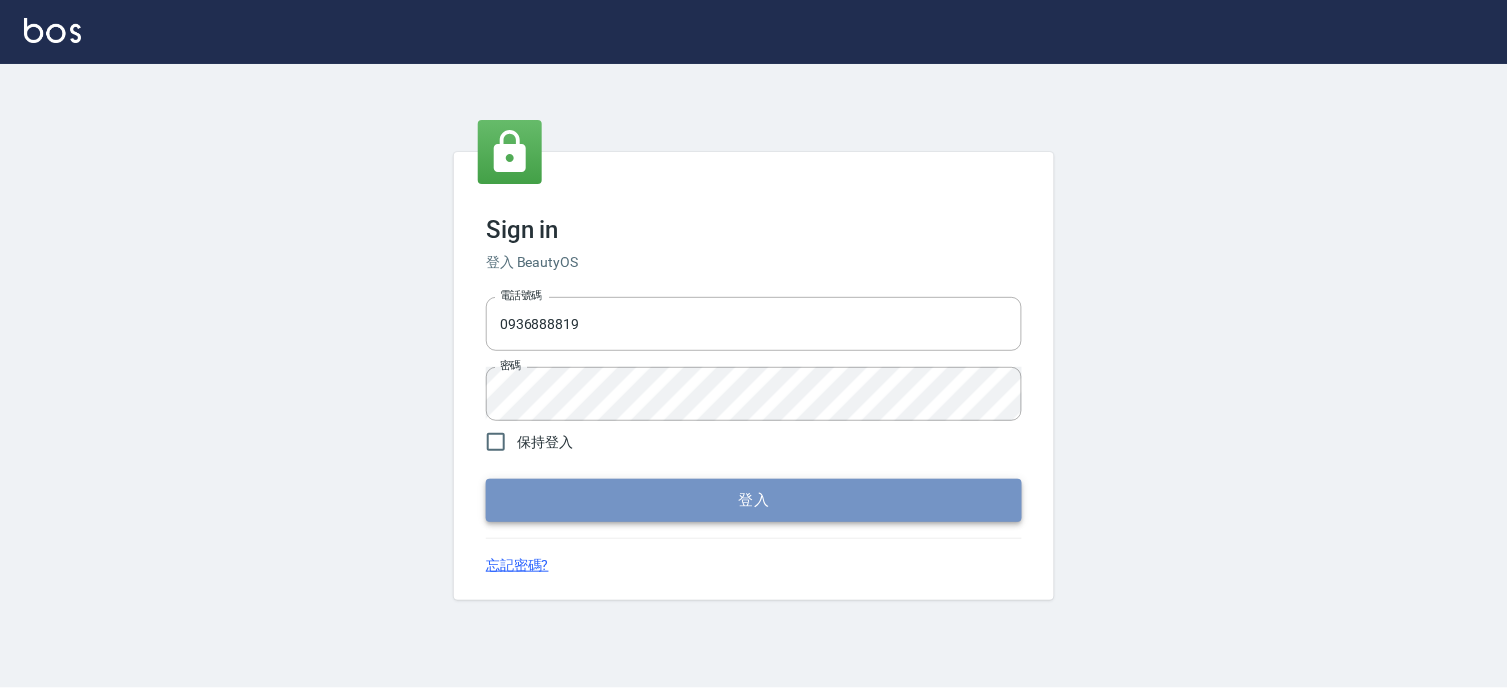 click on "登入" at bounding box center [754, 500] 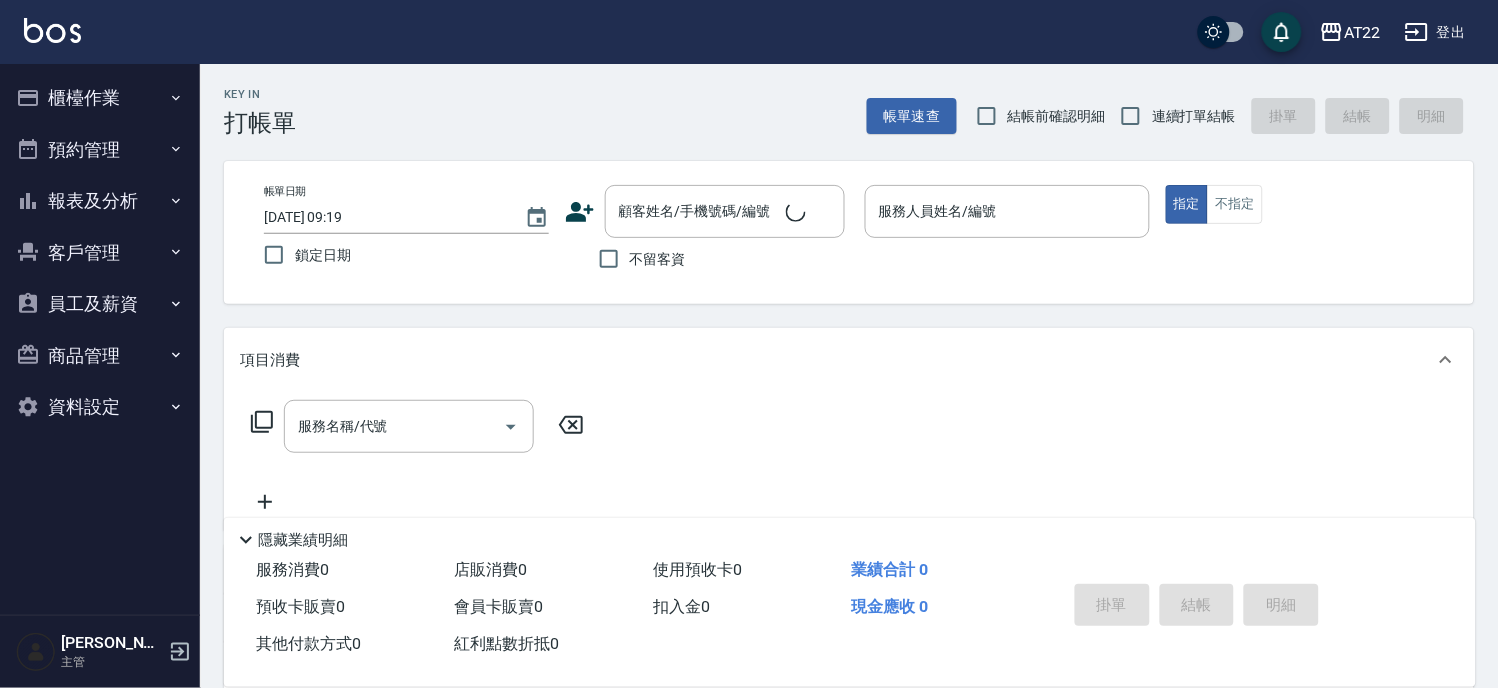 click on "服務名稱/代號 服務名稱/代號" at bounding box center [849, 461] 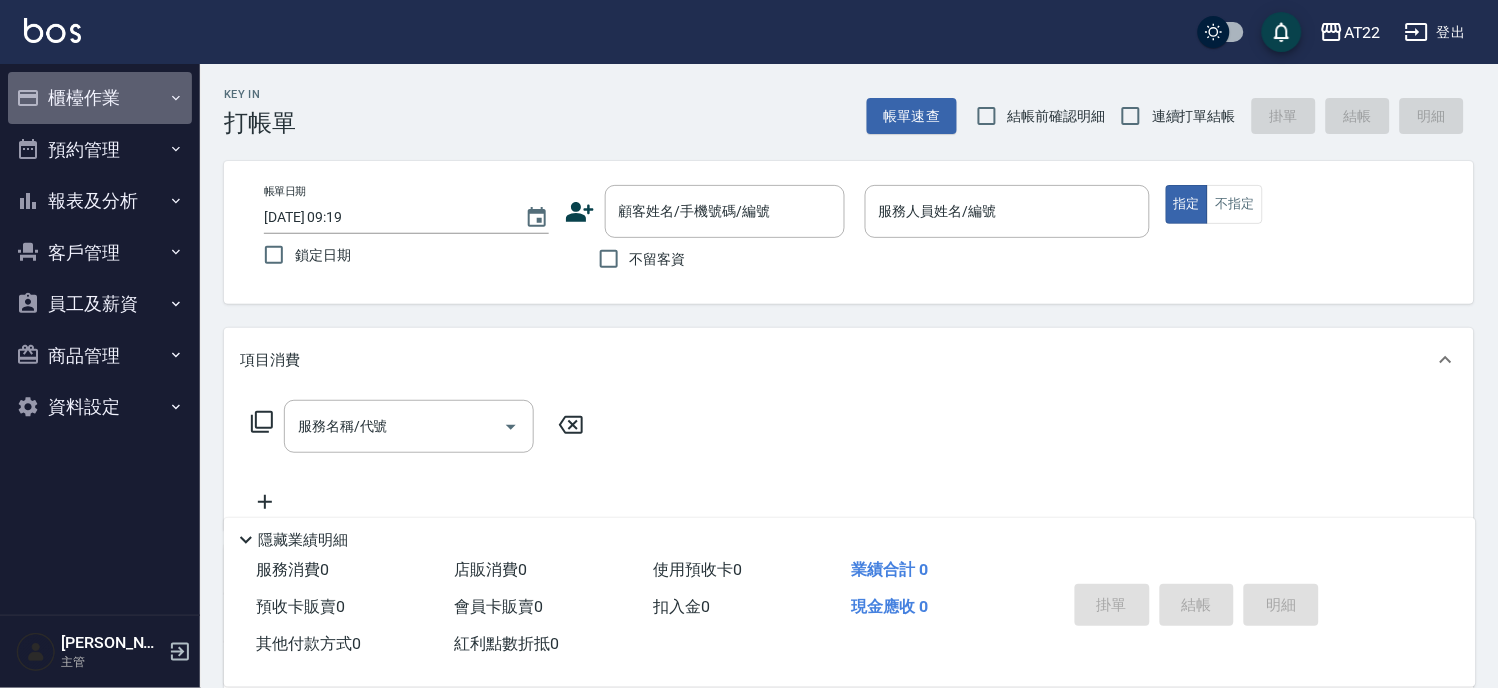 click on "櫃檯作業" at bounding box center (100, 98) 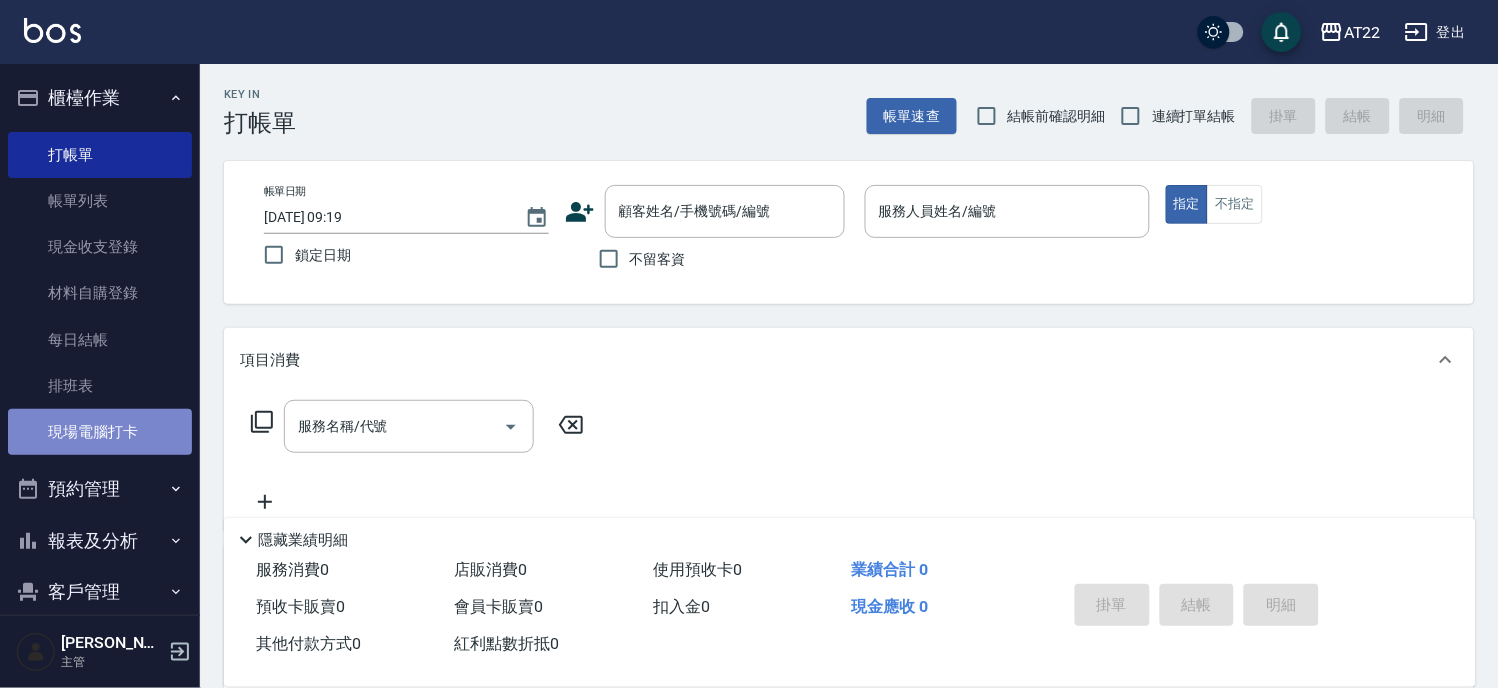 click on "現場電腦打卡" at bounding box center [100, 432] 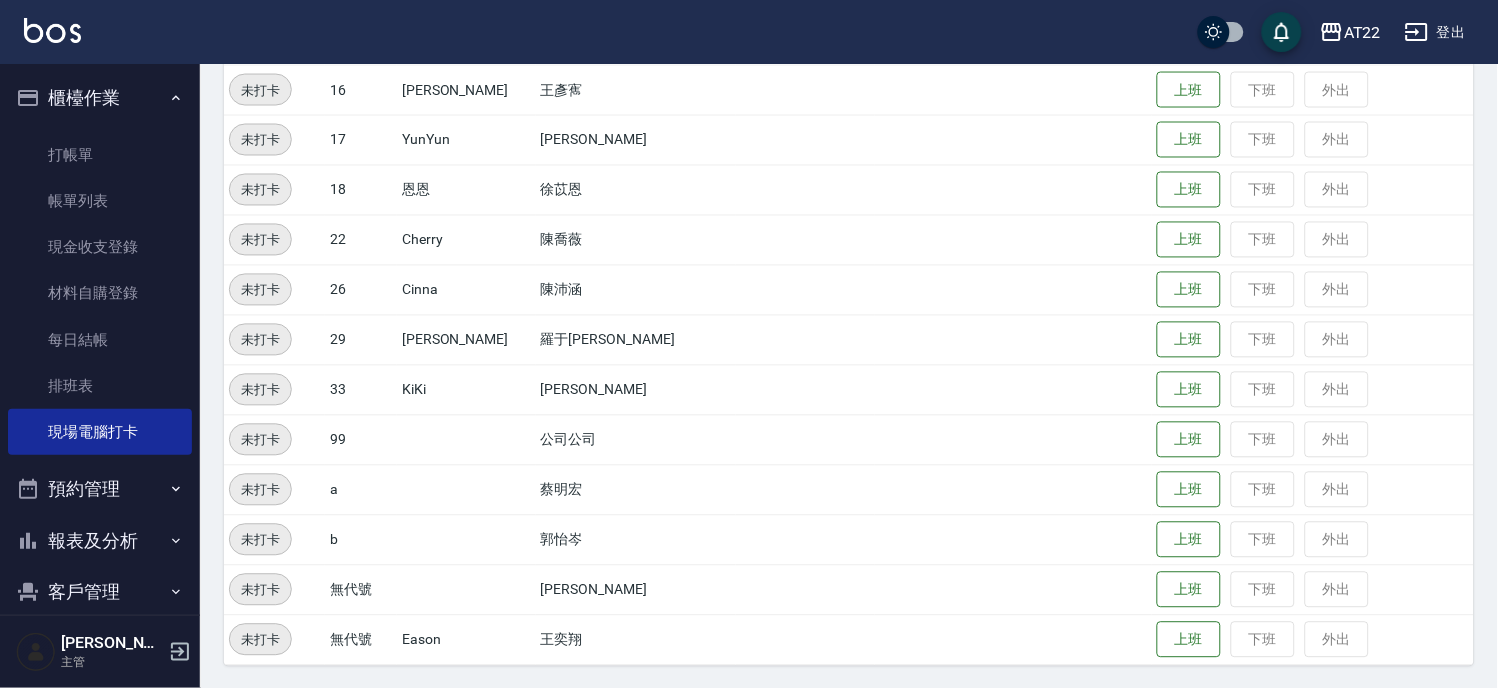 scroll, scrollTop: 375, scrollLeft: 0, axis: vertical 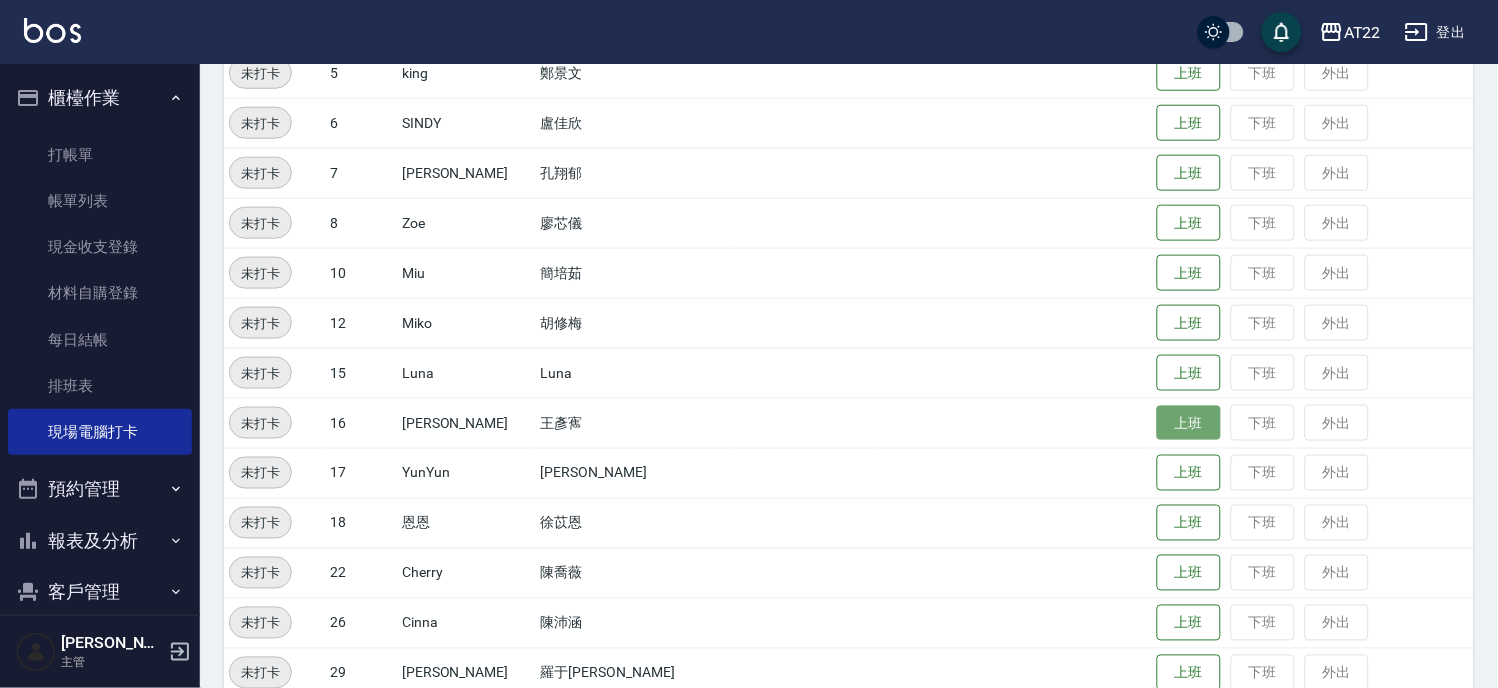 click on "上班" at bounding box center (1189, 423) 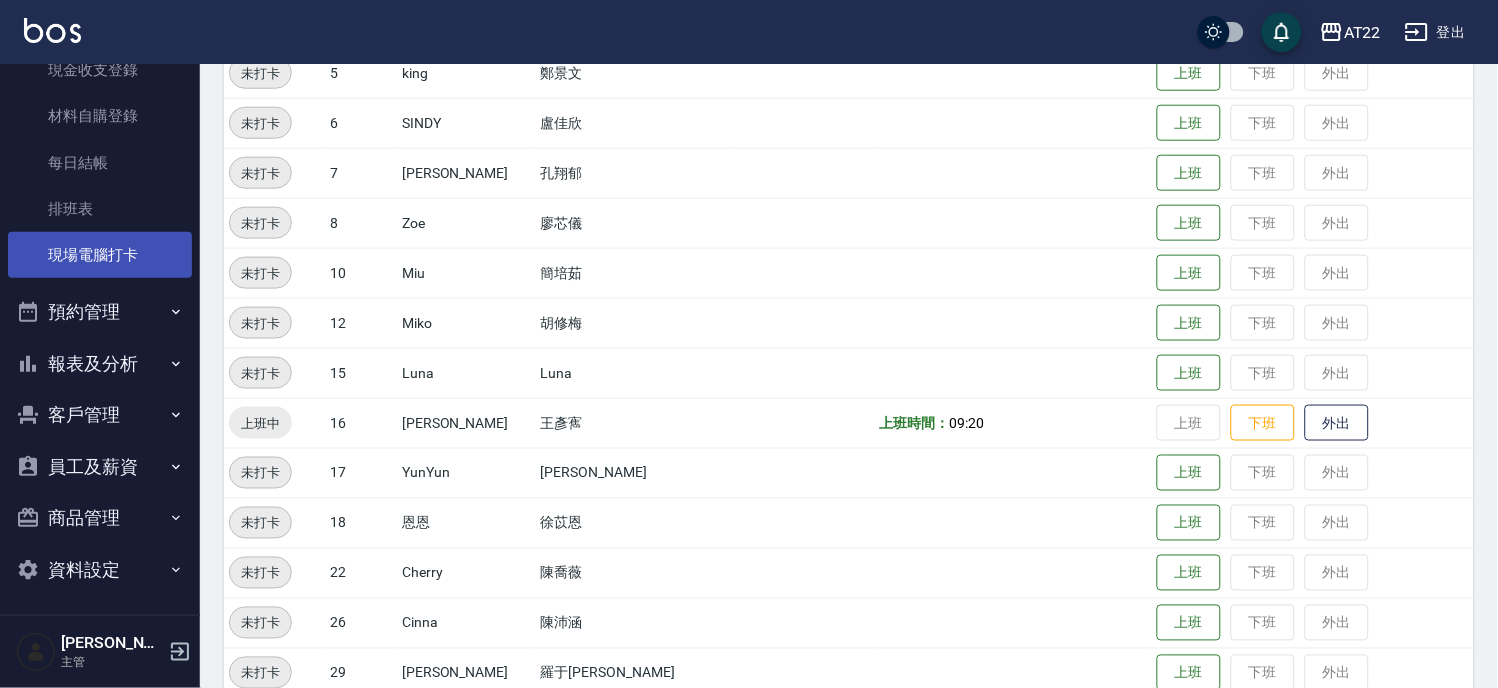 scroll, scrollTop: 180, scrollLeft: 0, axis: vertical 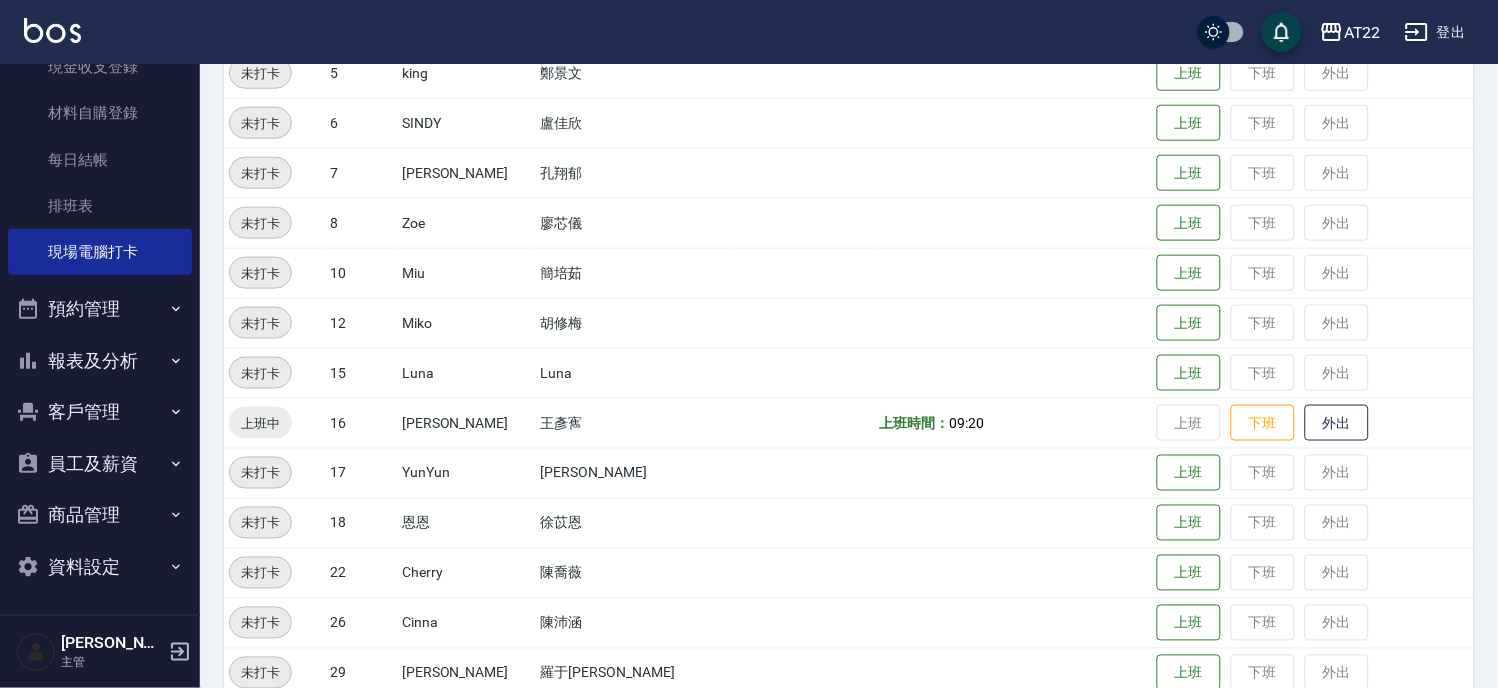 click on "報表及分析" at bounding box center (100, 361) 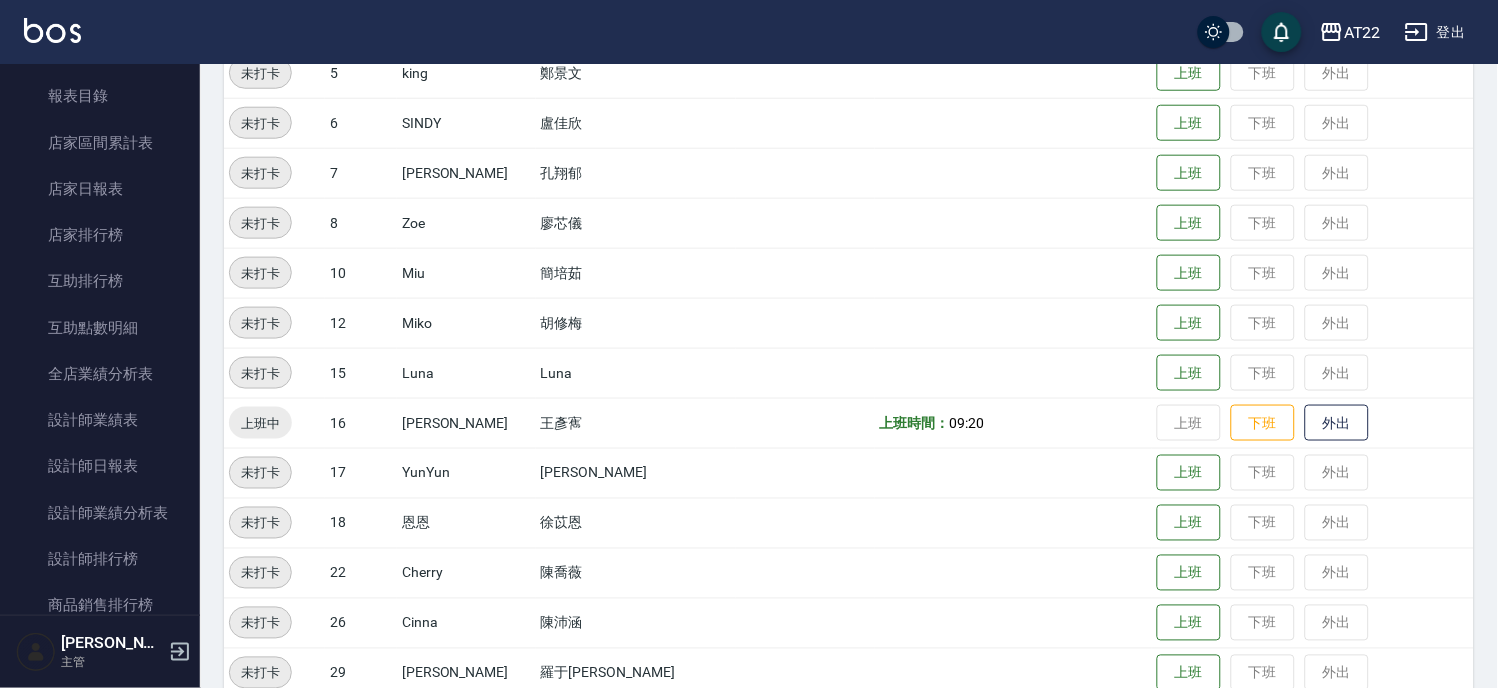 scroll, scrollTop: 735, scrollLeft: 0, axis: vertical 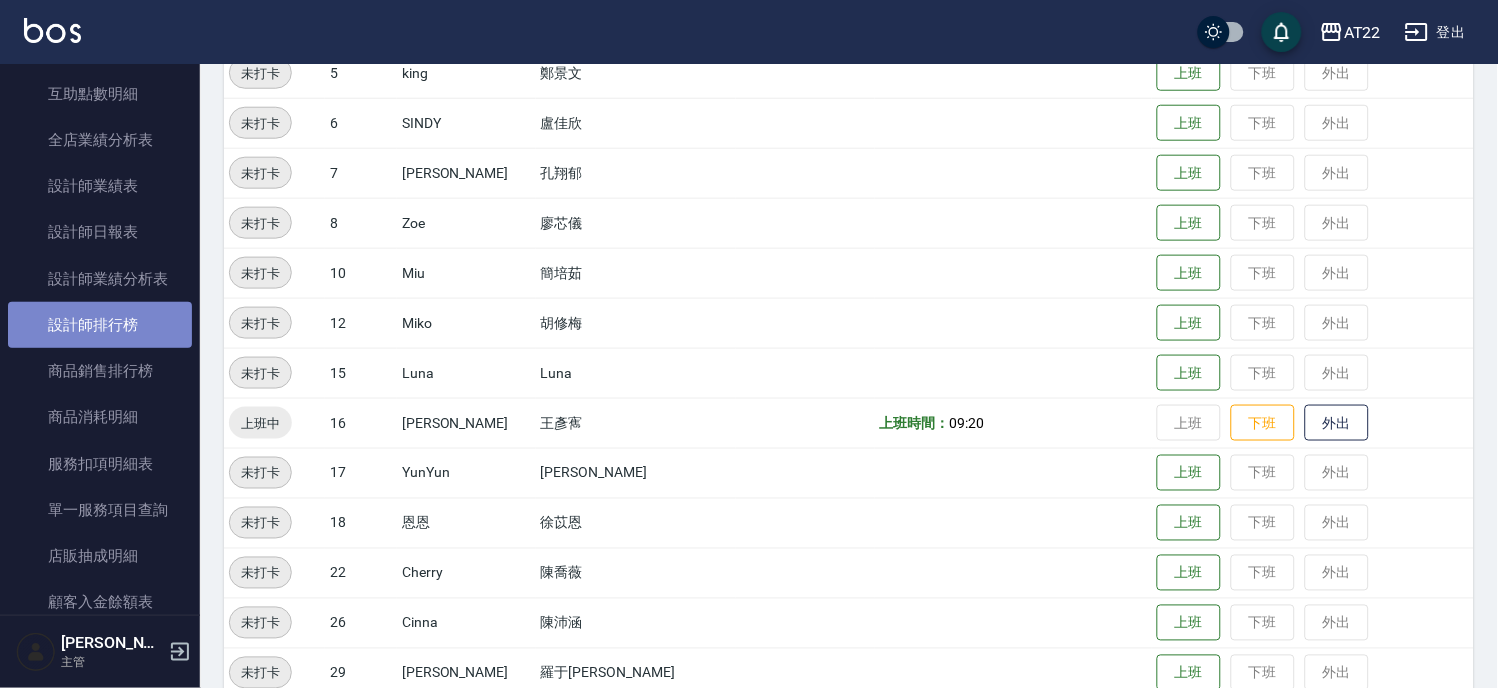 click on "設計師排行榜" at bounding box center (100, 325) 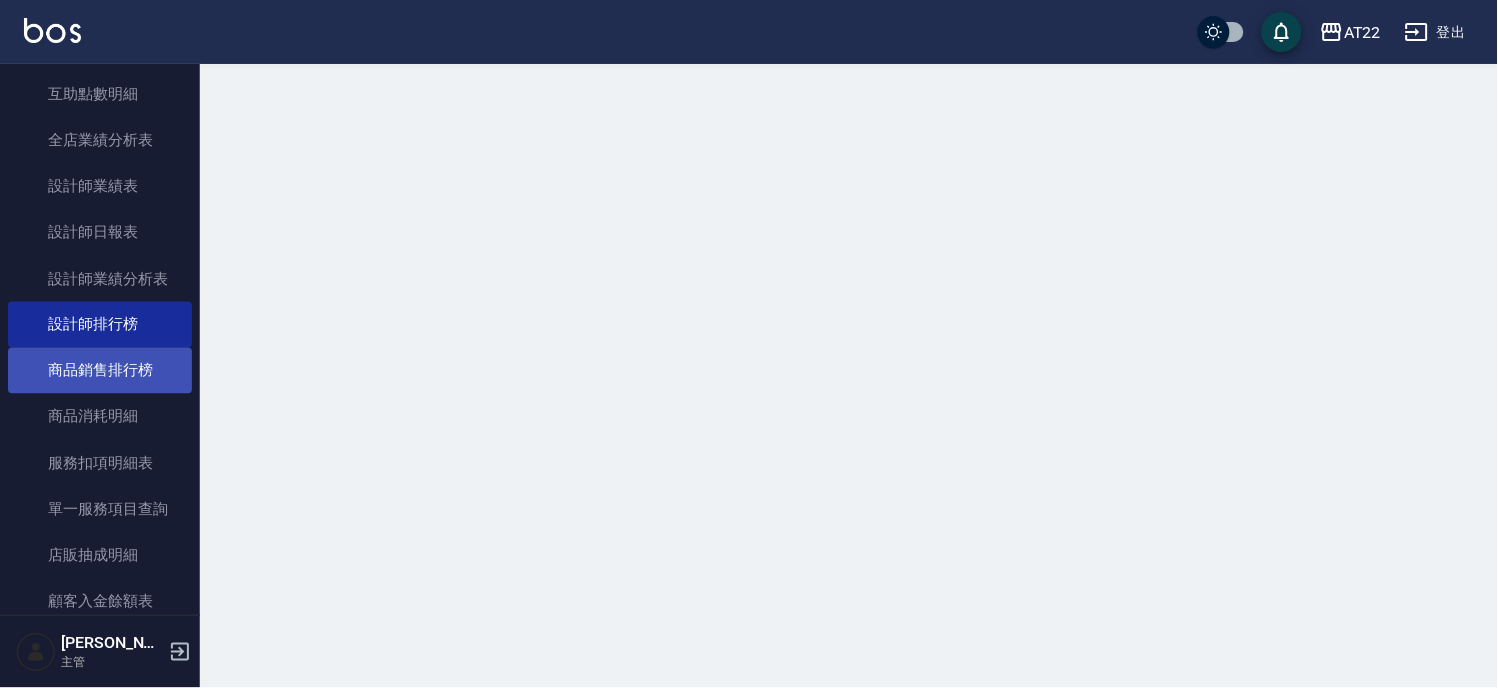 scroll, scrollTop: 0, scrollLeft: 0, axis: both 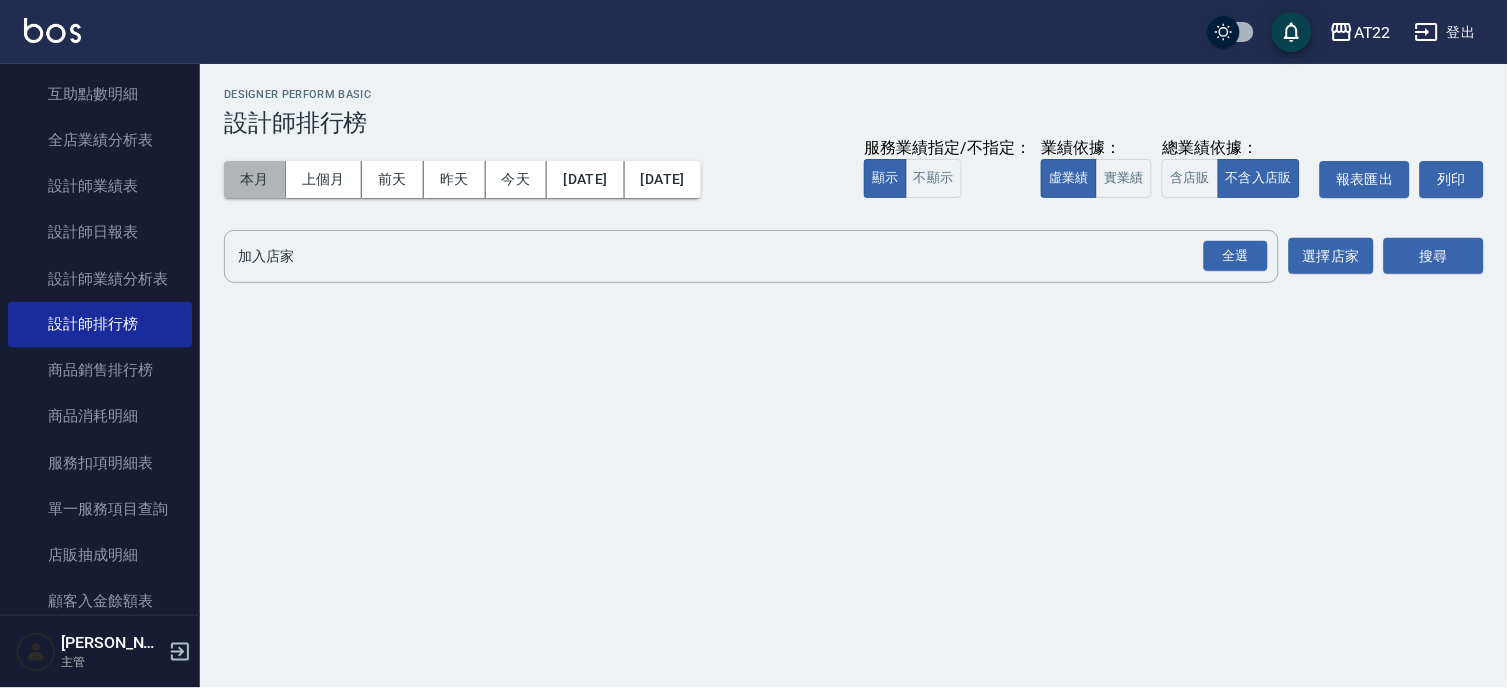 click on "本月" at bounding box center (255, 179) 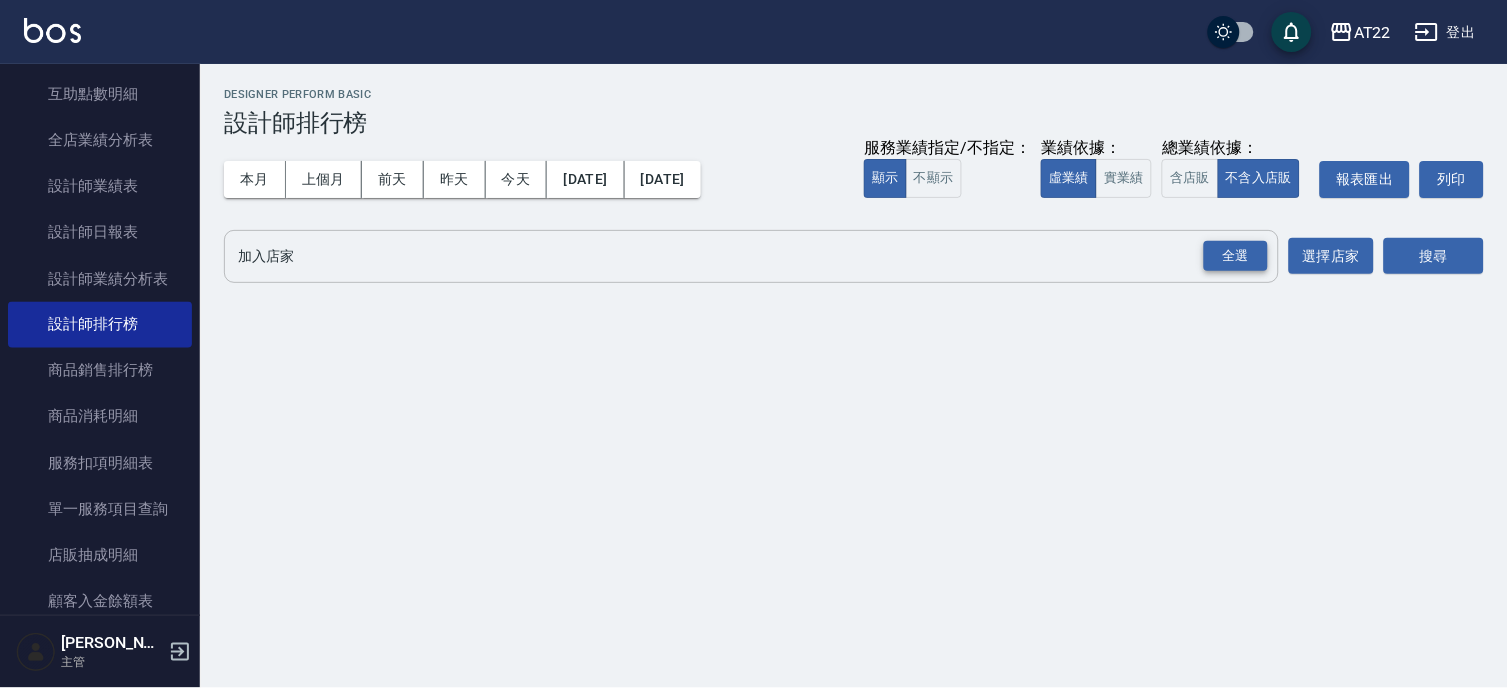 click on "全選" at bounding box center (1236, 256) 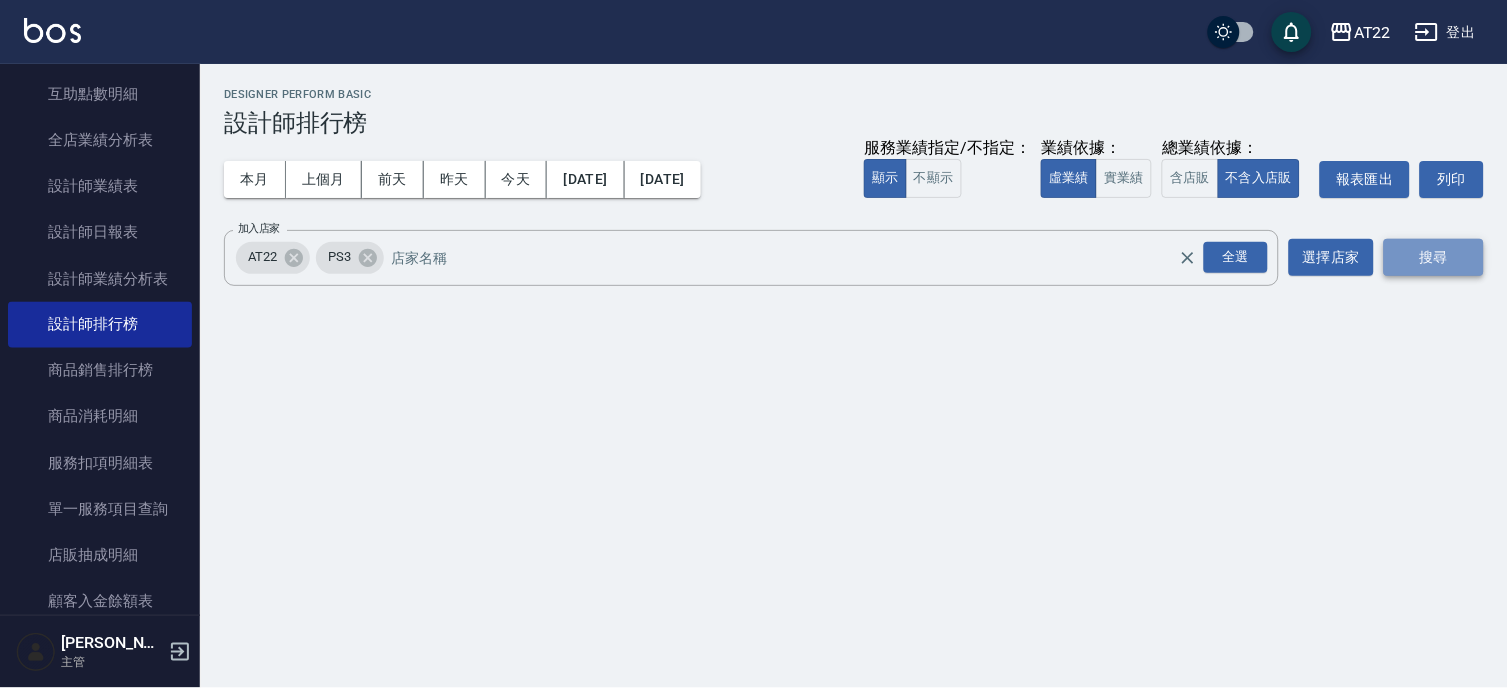 click on "搜尋" at bounding box center (1434, 257) 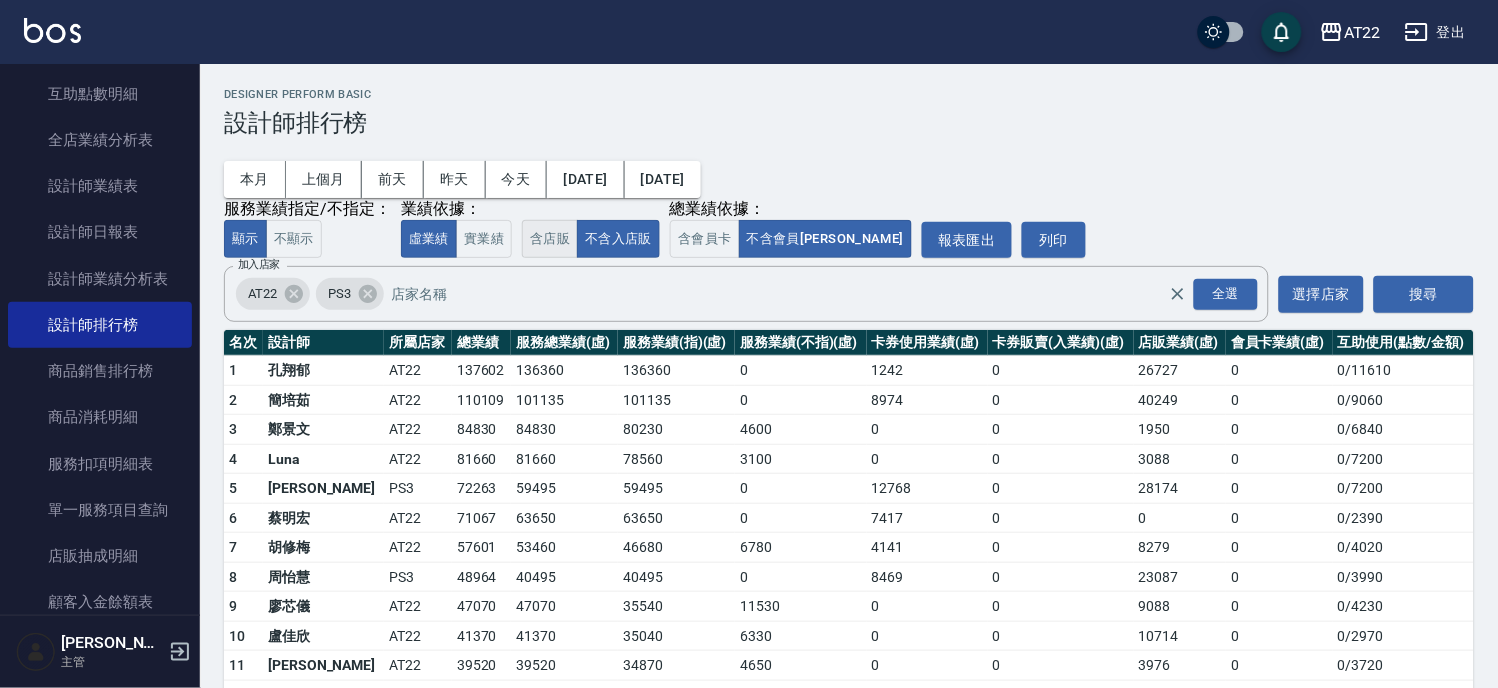 click on "含店販" at bounding box center [550, 239] 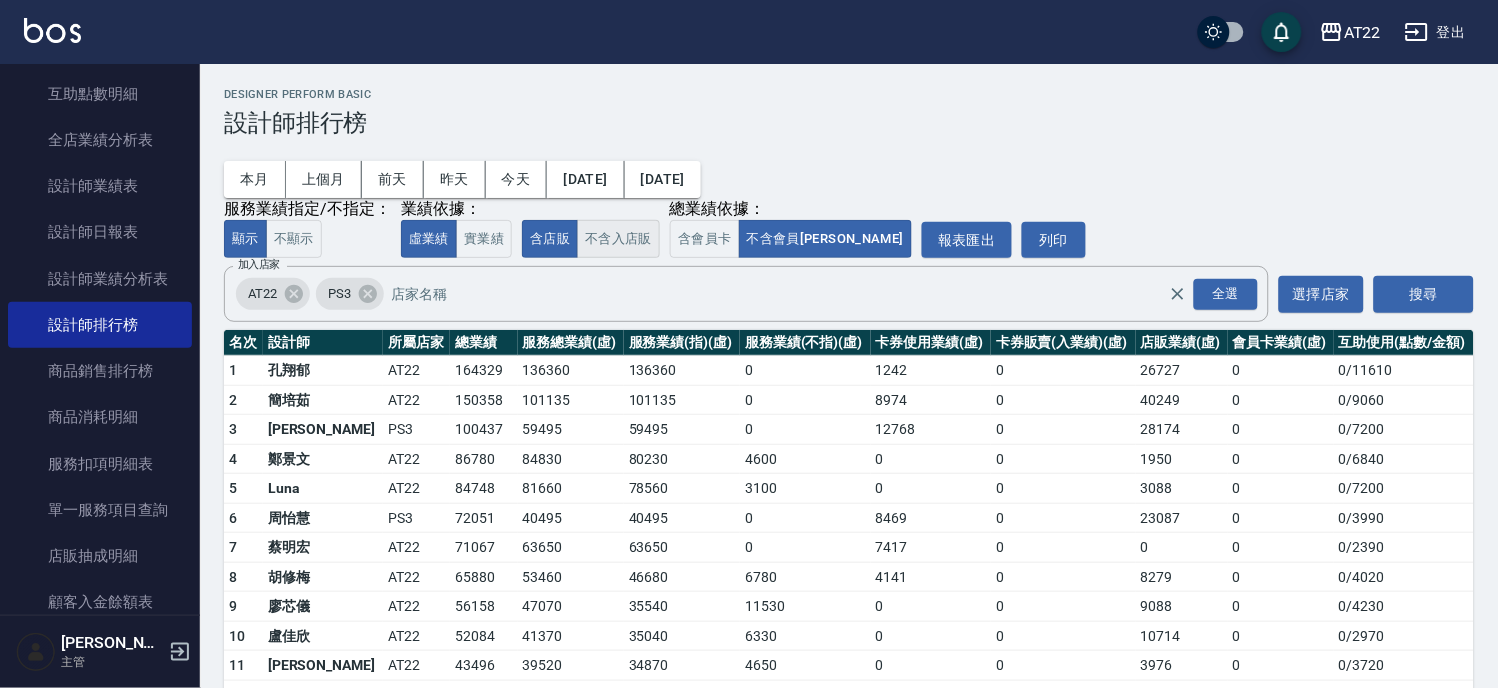 click on "不含入店販" at bounding box center (618, 239) 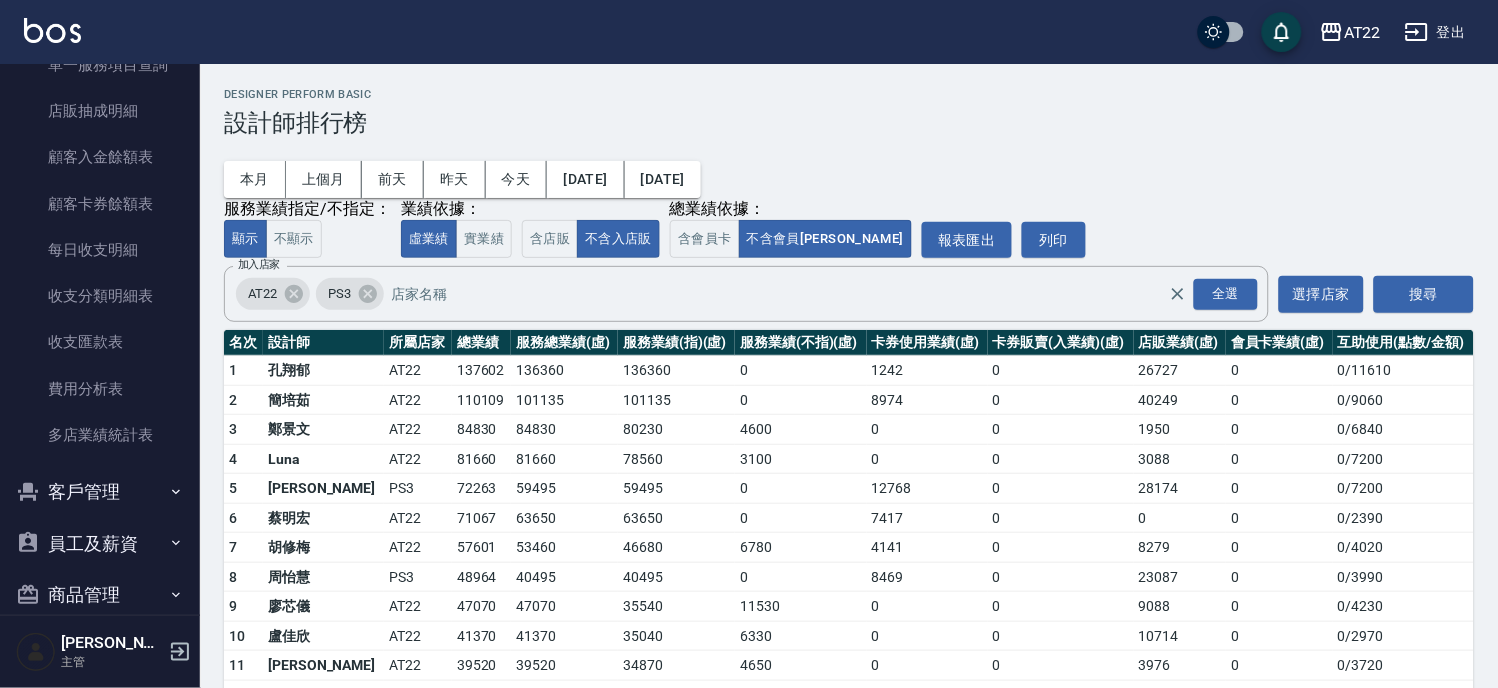 scroll, scrollTop: 1260, scrollLeft: 0, axis: vertical 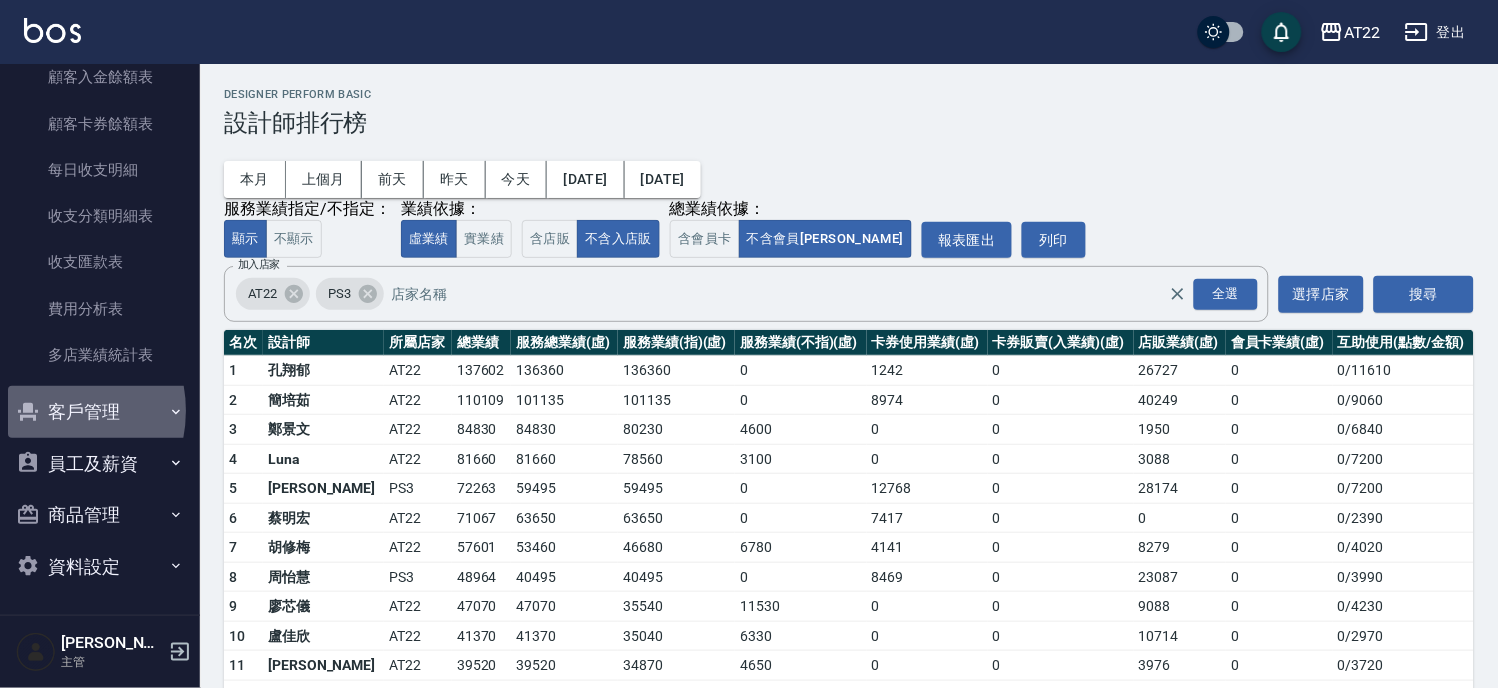 click on "客戶管理" at bounding box center (100, 412) 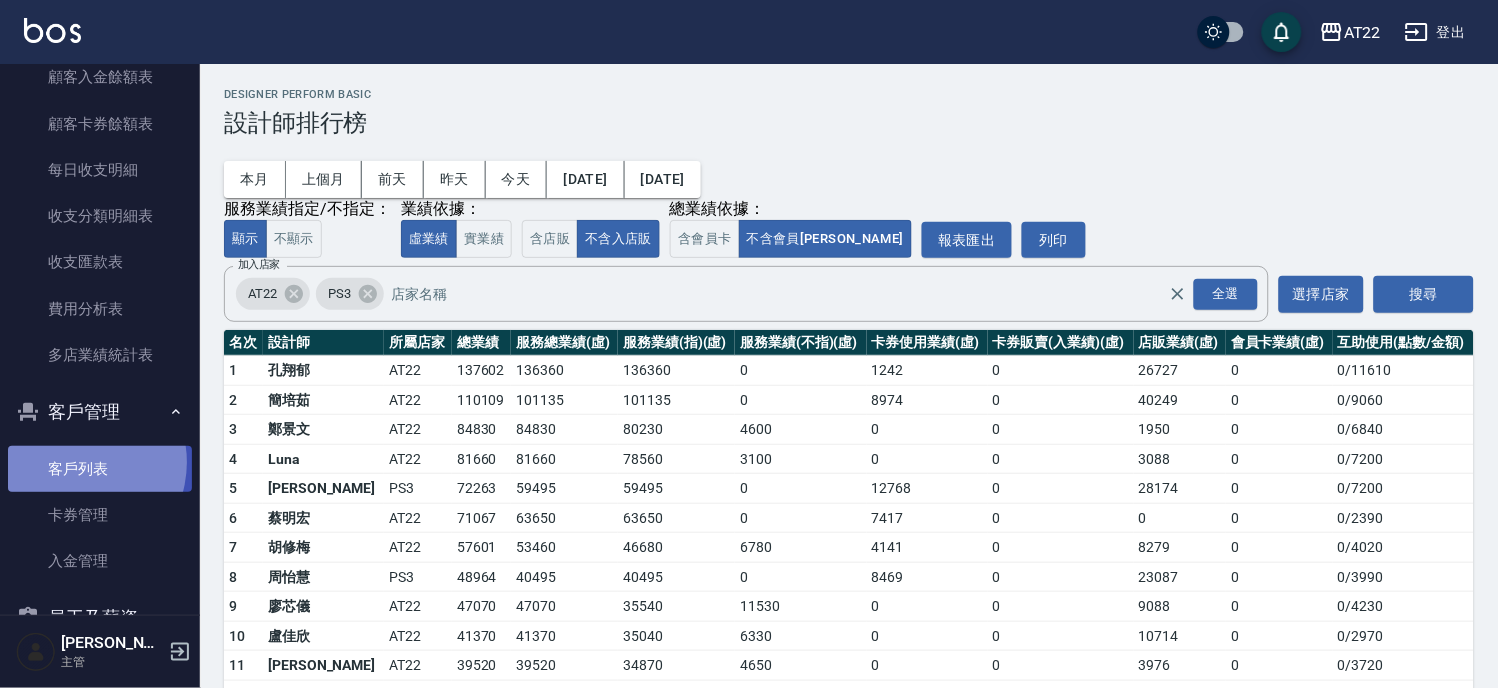 click on "客戶列表" at bounding box center (100, 469) 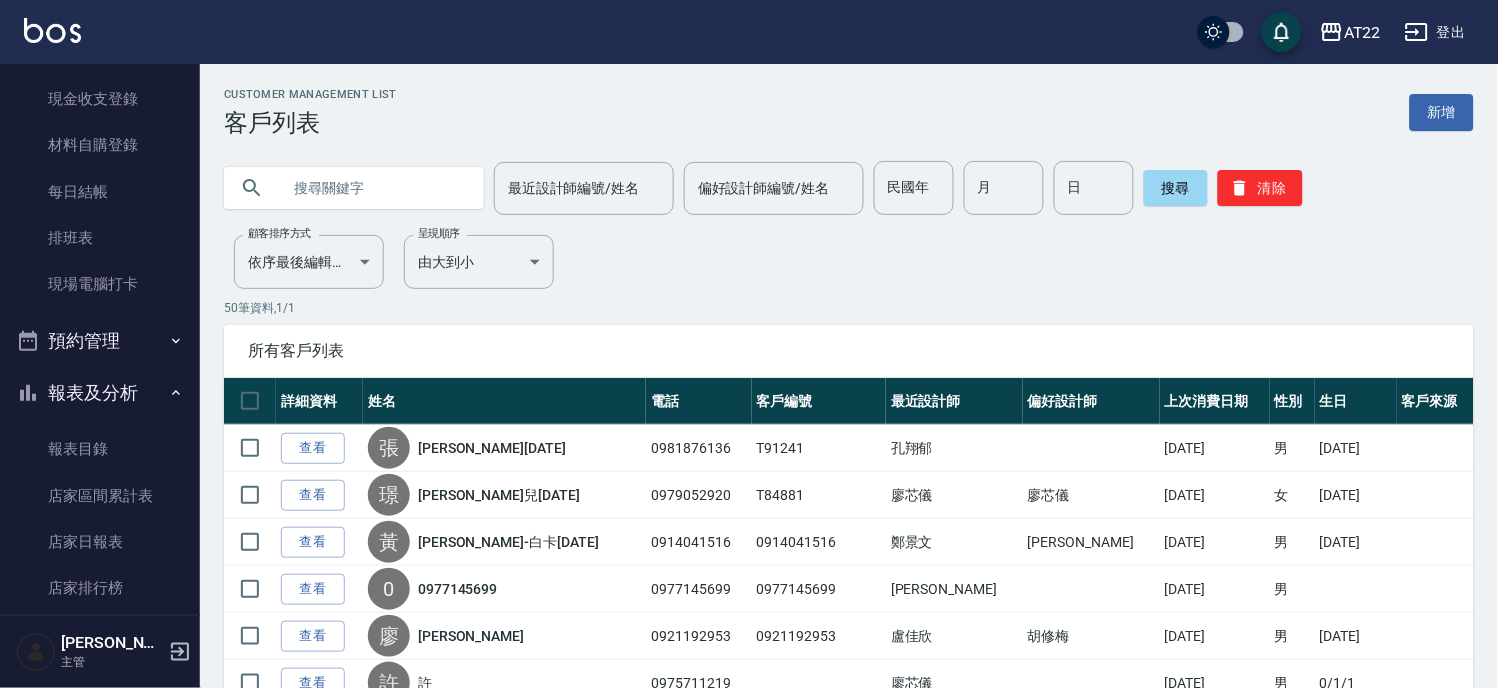 scroll, scrollTop: 0, scrollLeft: 0, axis: both 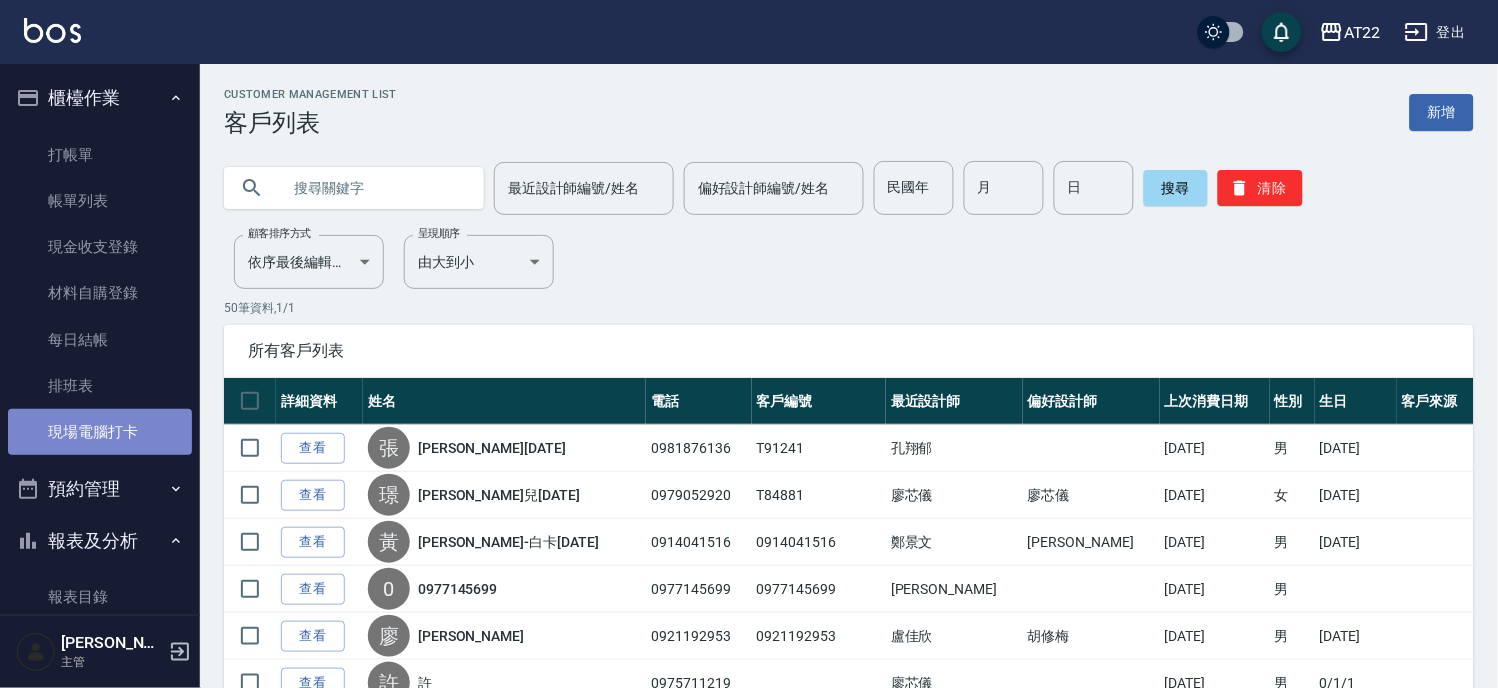click on "現場電腦打卡" at bounding box center (100, 432) 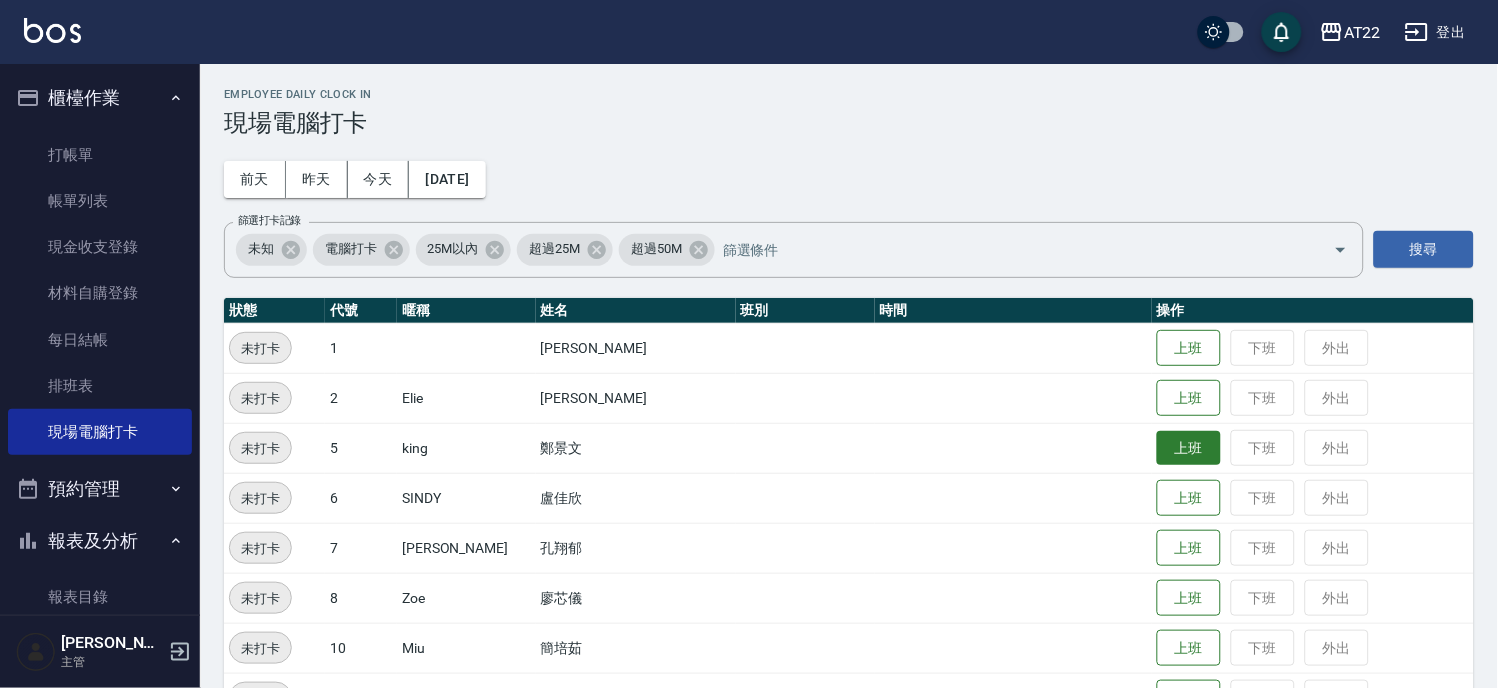 click on "上班" at bounding box center (1189, 448) 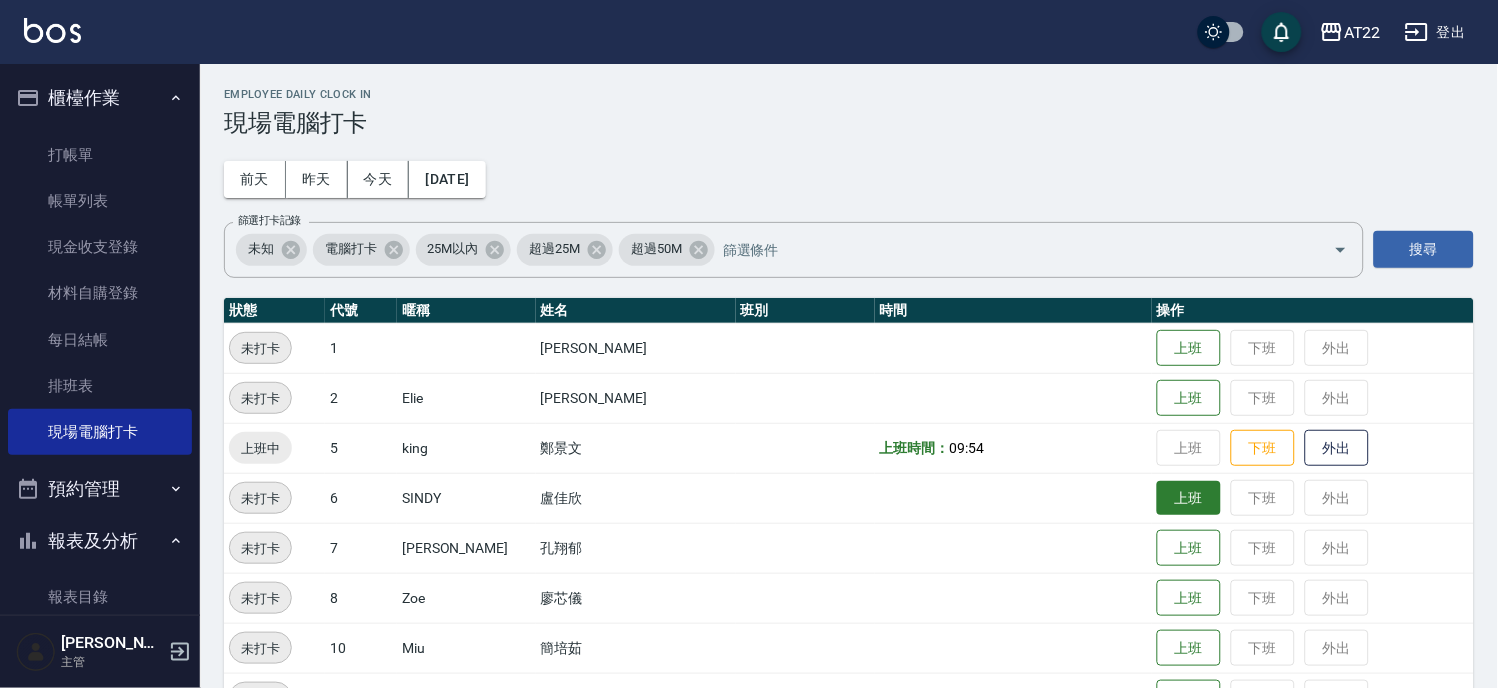 click on "上班" at bounding box center (1189, 498) 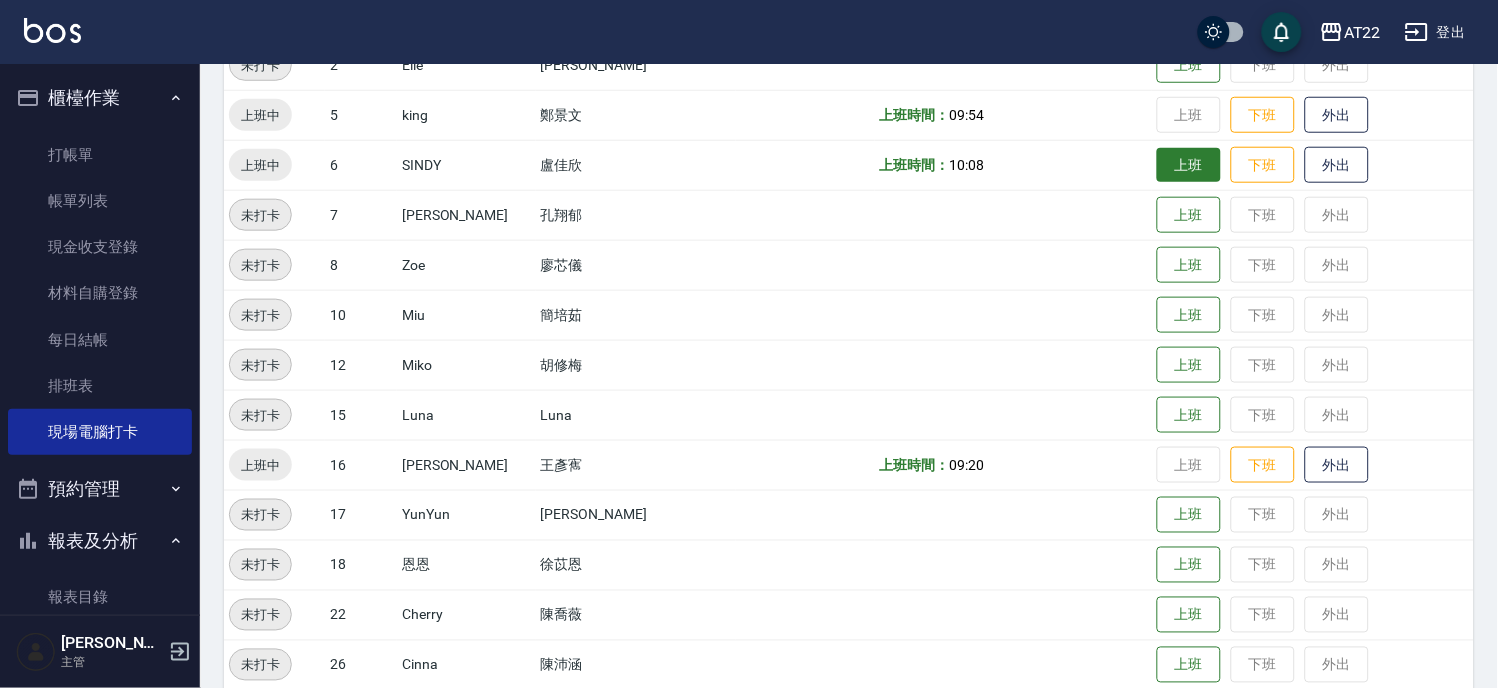 scroll, scrollTop: 708, scrollLeft: 0, axis: vertical 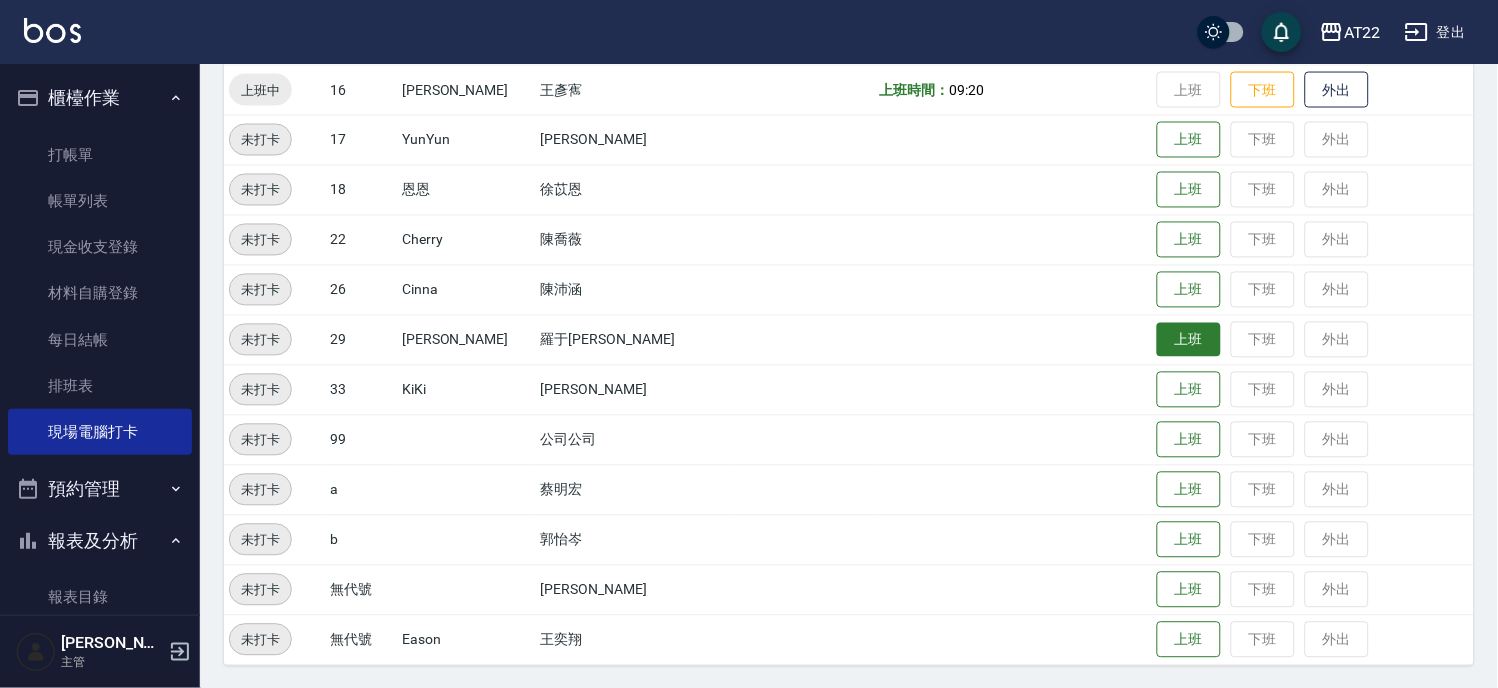 click on "上班" at bounding box center (1189, 340) 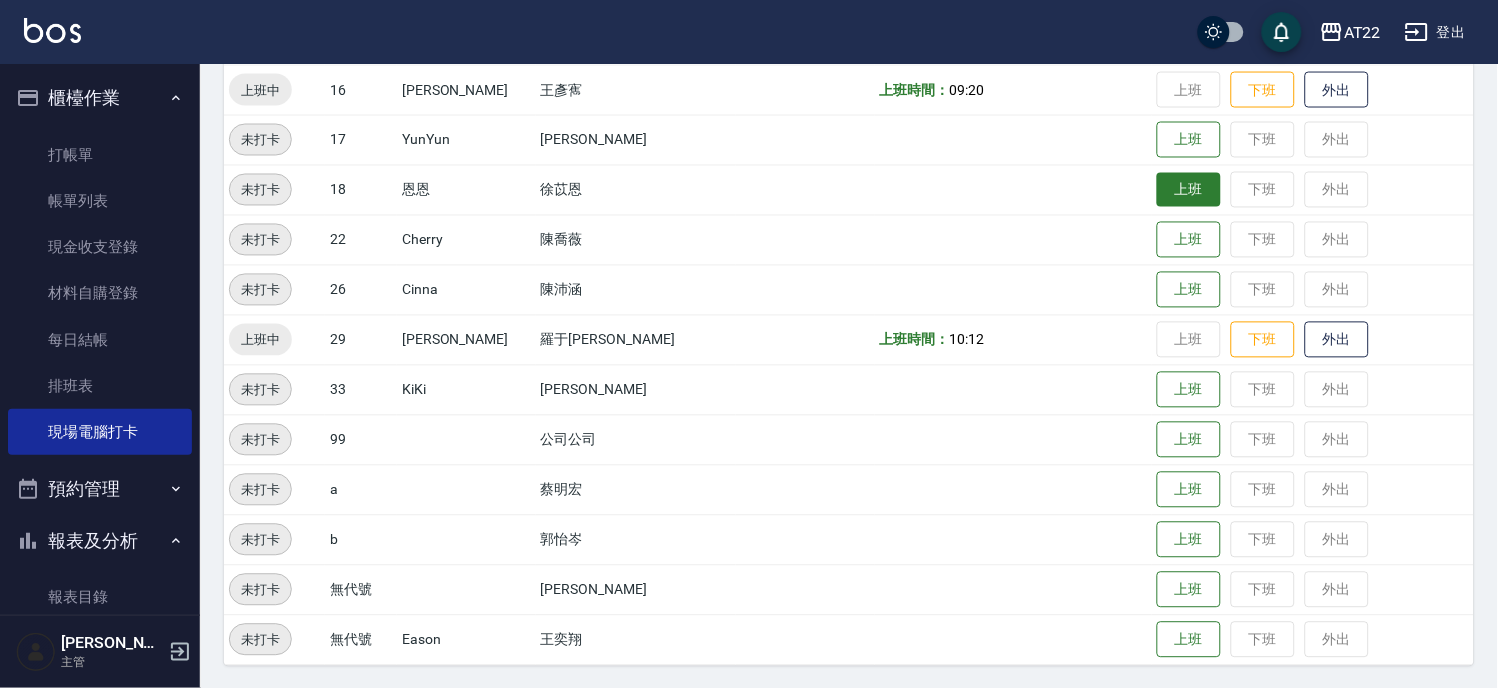 click on "上班" at bounding box center (1189, 190) 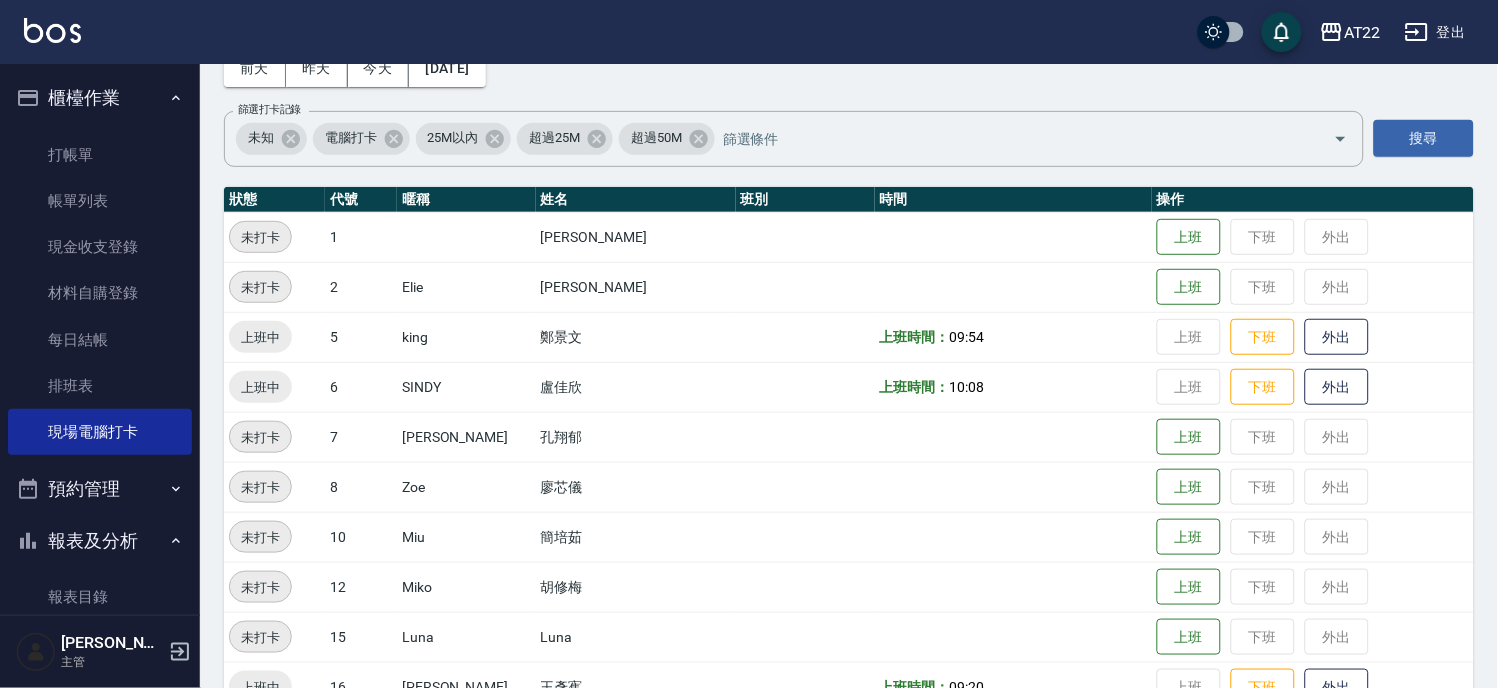 scroll, scrollTop: 333, scrollLeft: 0, axis: vertical 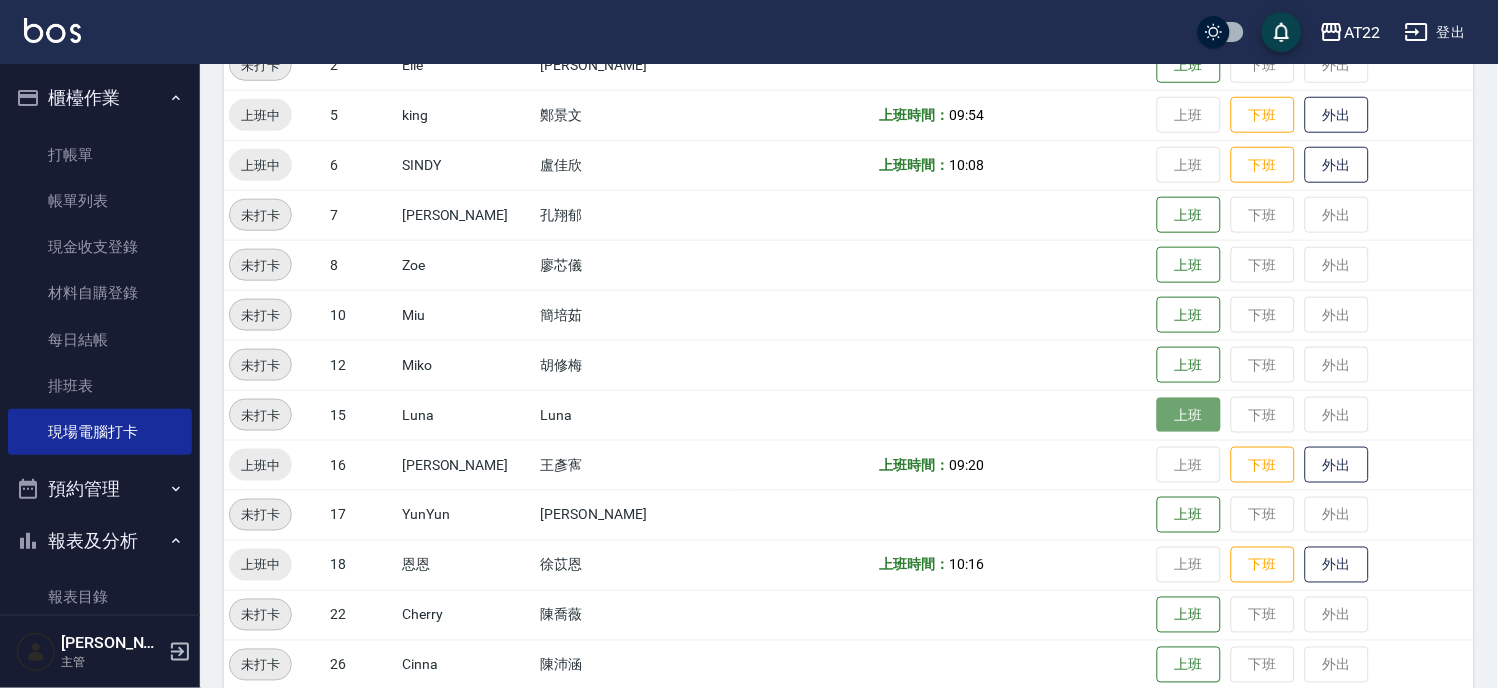 click on "上班" at bounding box center (1189, 415) 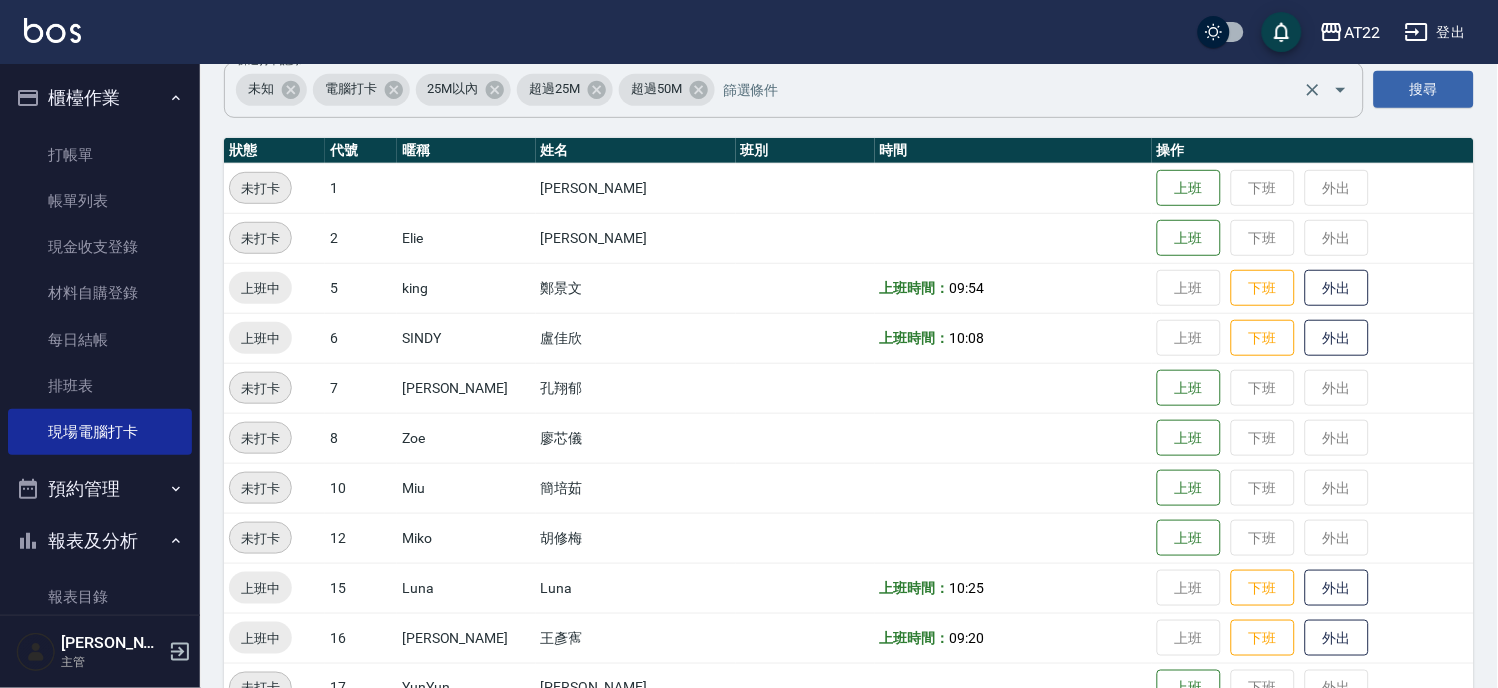 scroll, scrollTop: 0, scrollLeft: 0, axis: both 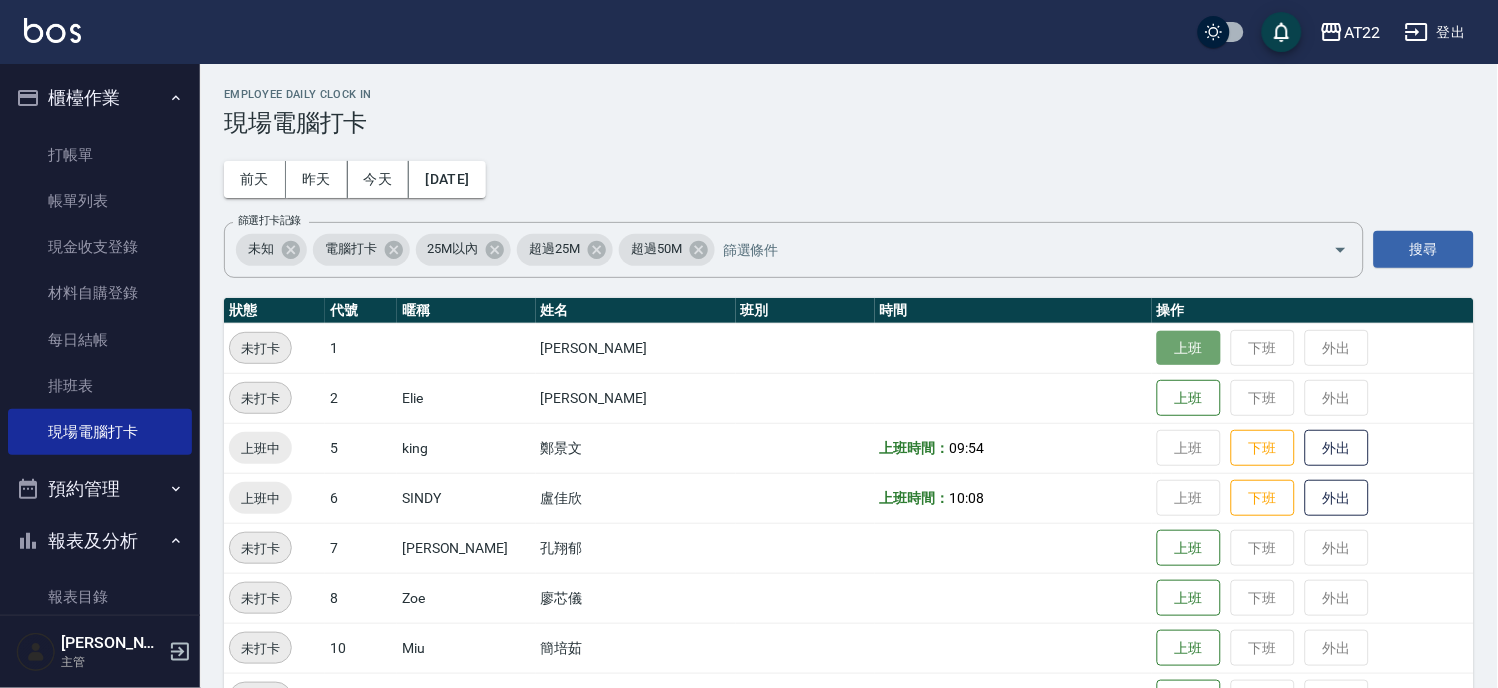 click on "上班" at bounding box center (1189, 348) 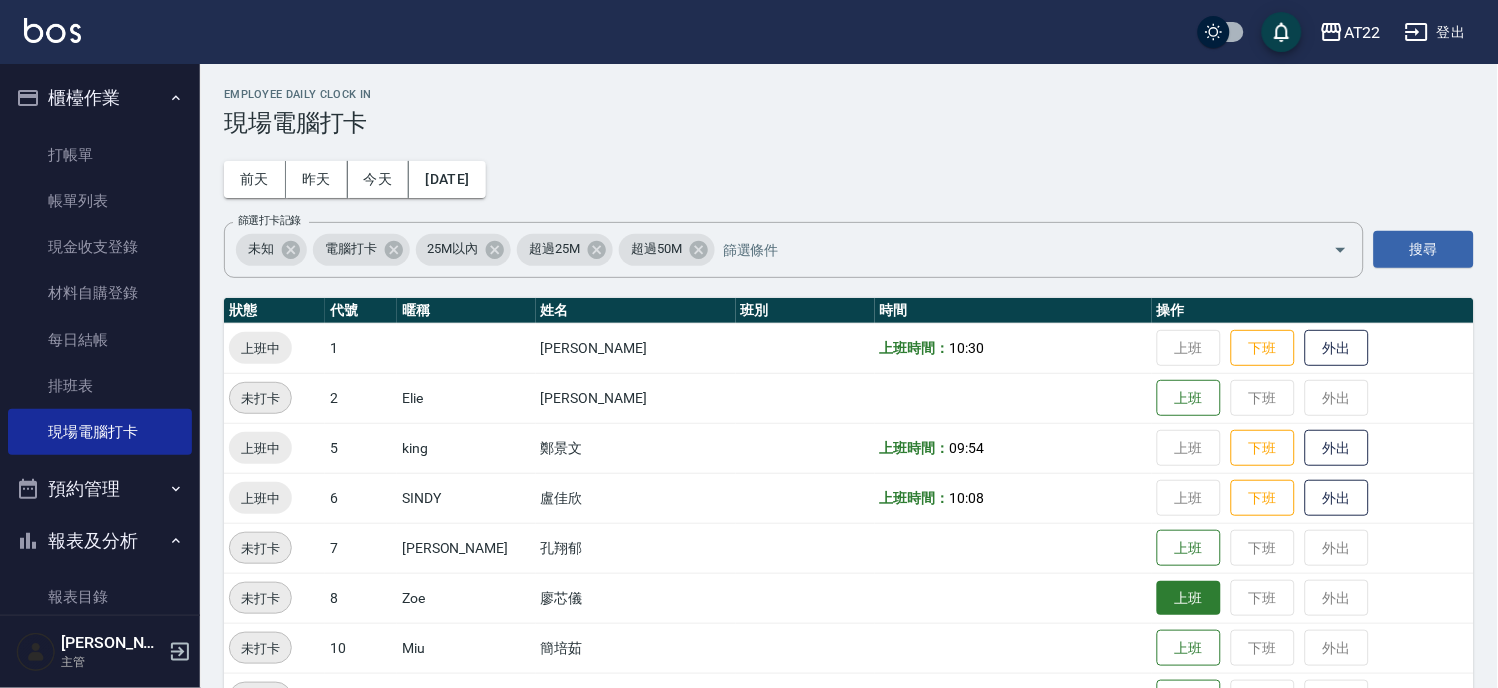 click on "上班" at bounding box center [1189, 598] 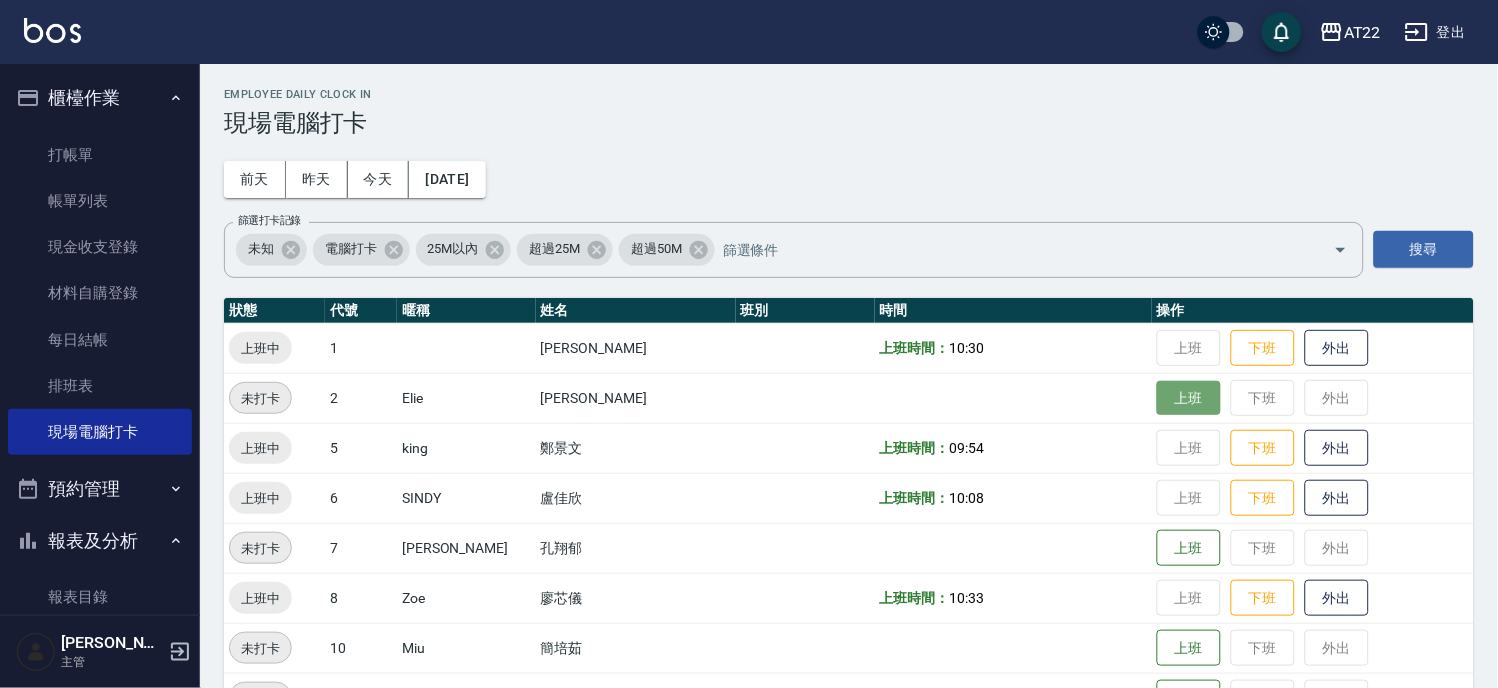 click on "上班" at bounding box center (1189, 398) 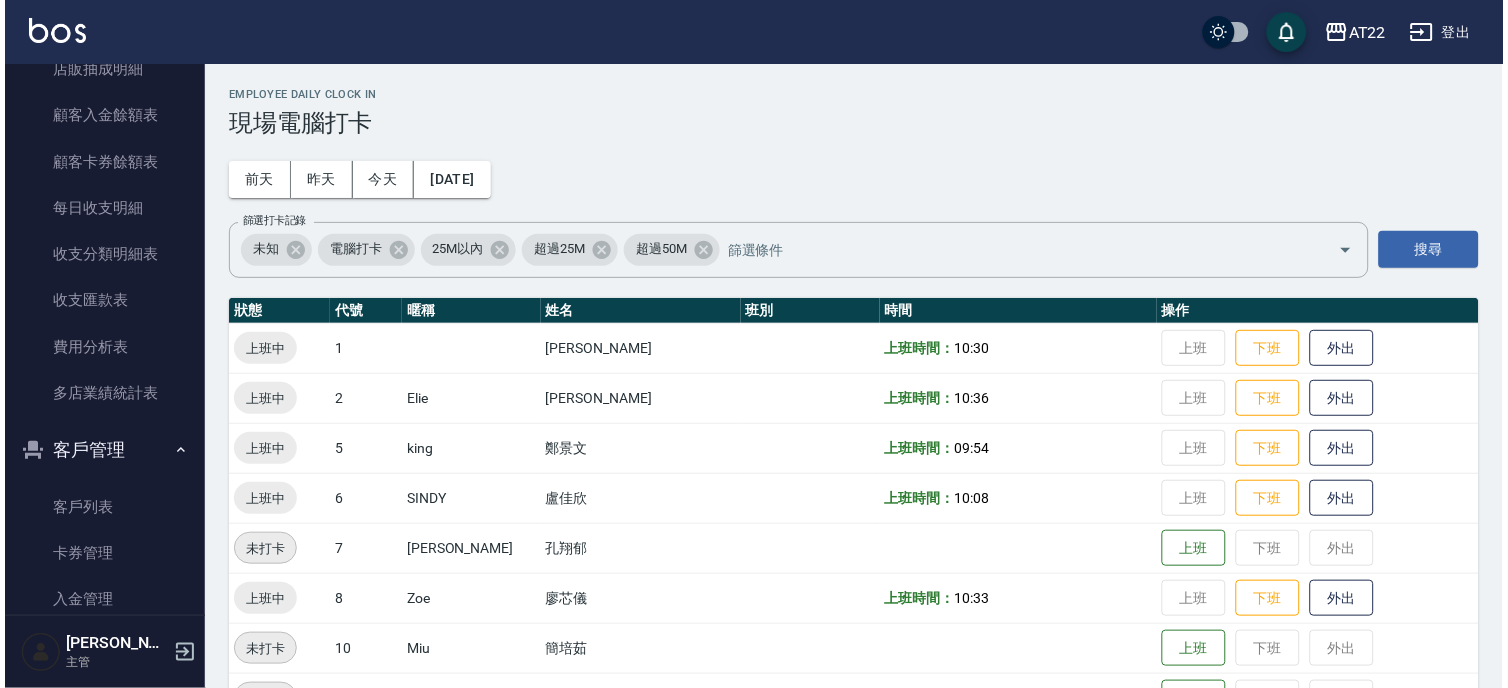 scroll, scrollTop: 1414, scrollLeft: 0, axis: vertical 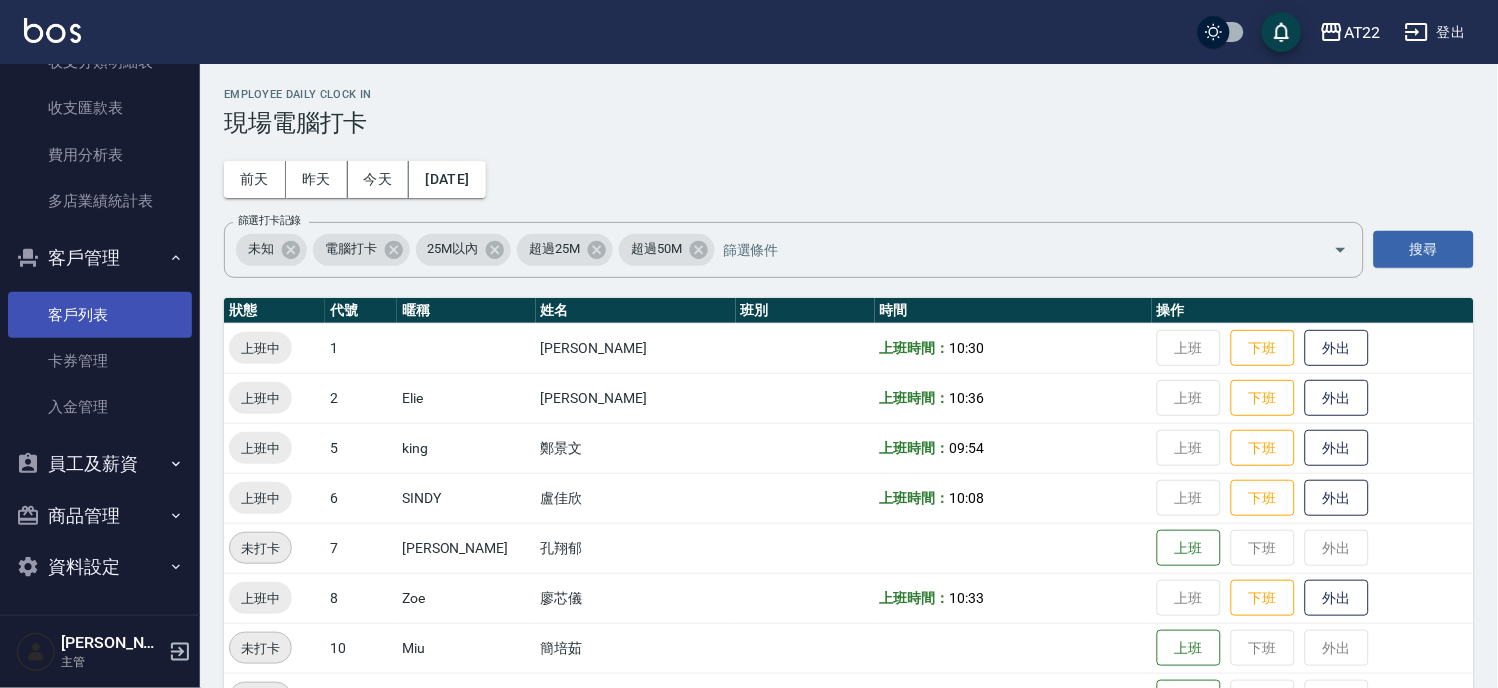 click on "客戶列表" at bounding box center [100, 315] 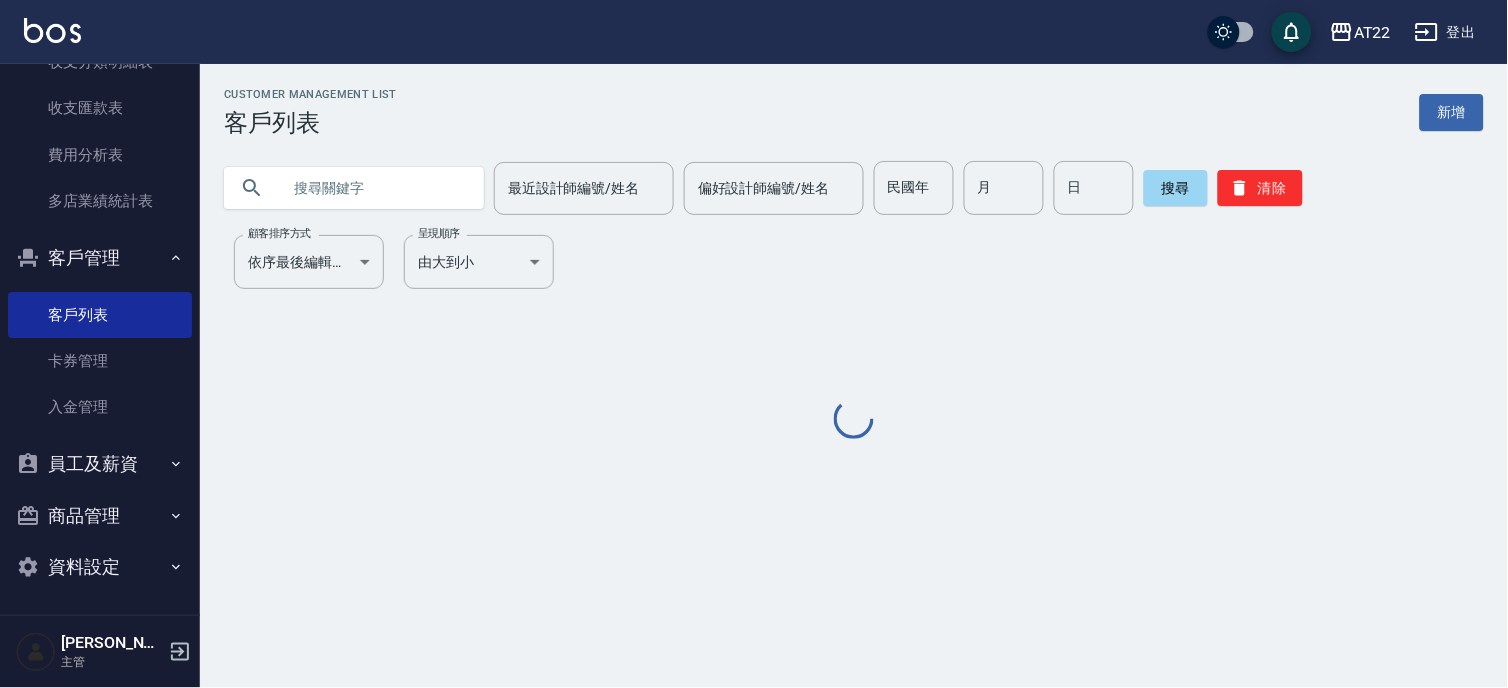 click at bounding box center [374, 188] 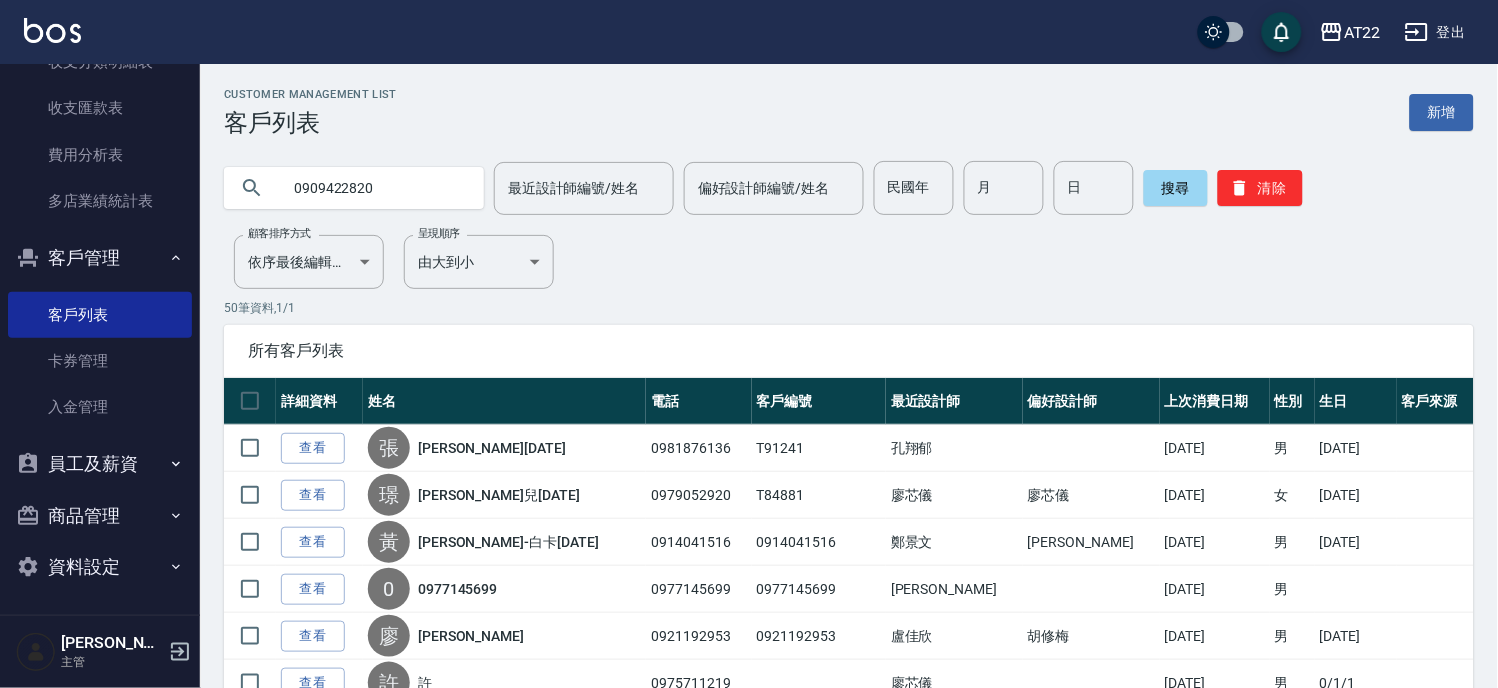 type on "0909422820" 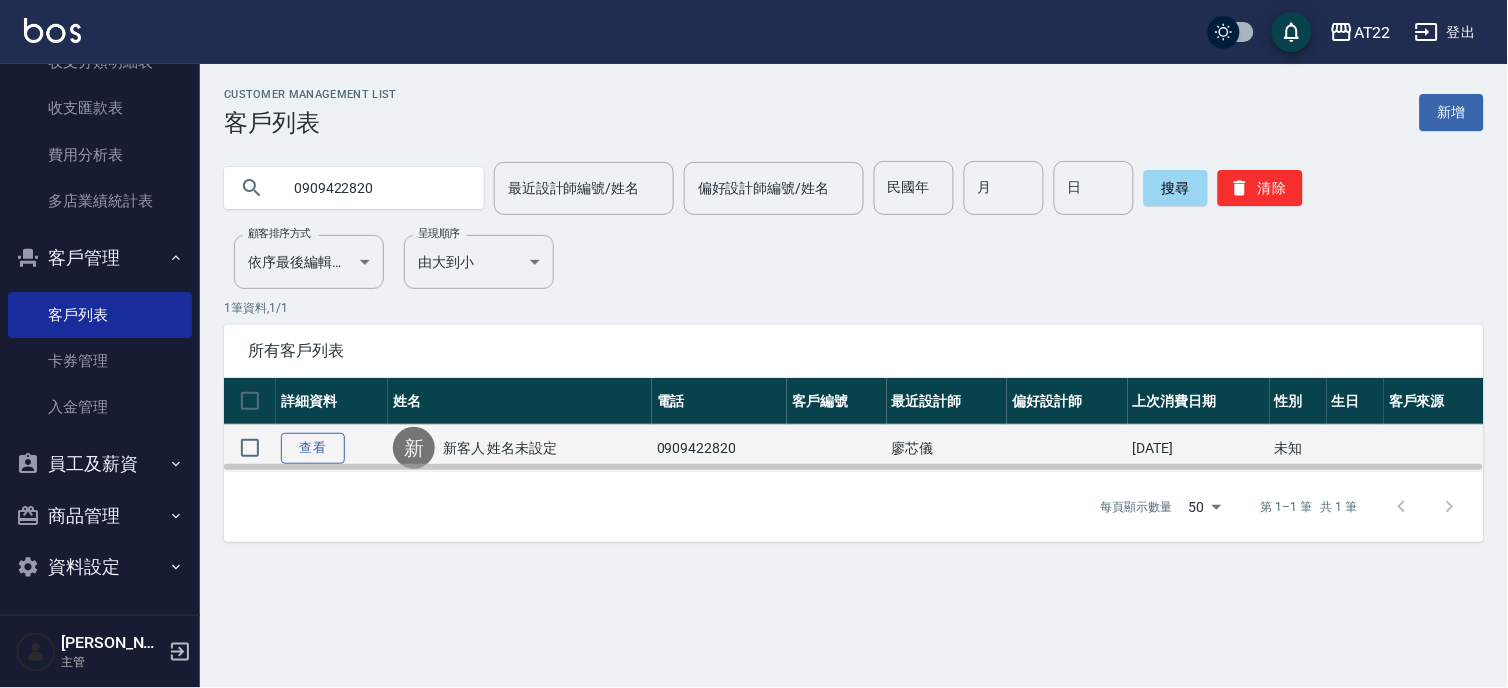 click on "查看" at bounding box center [313, 448] 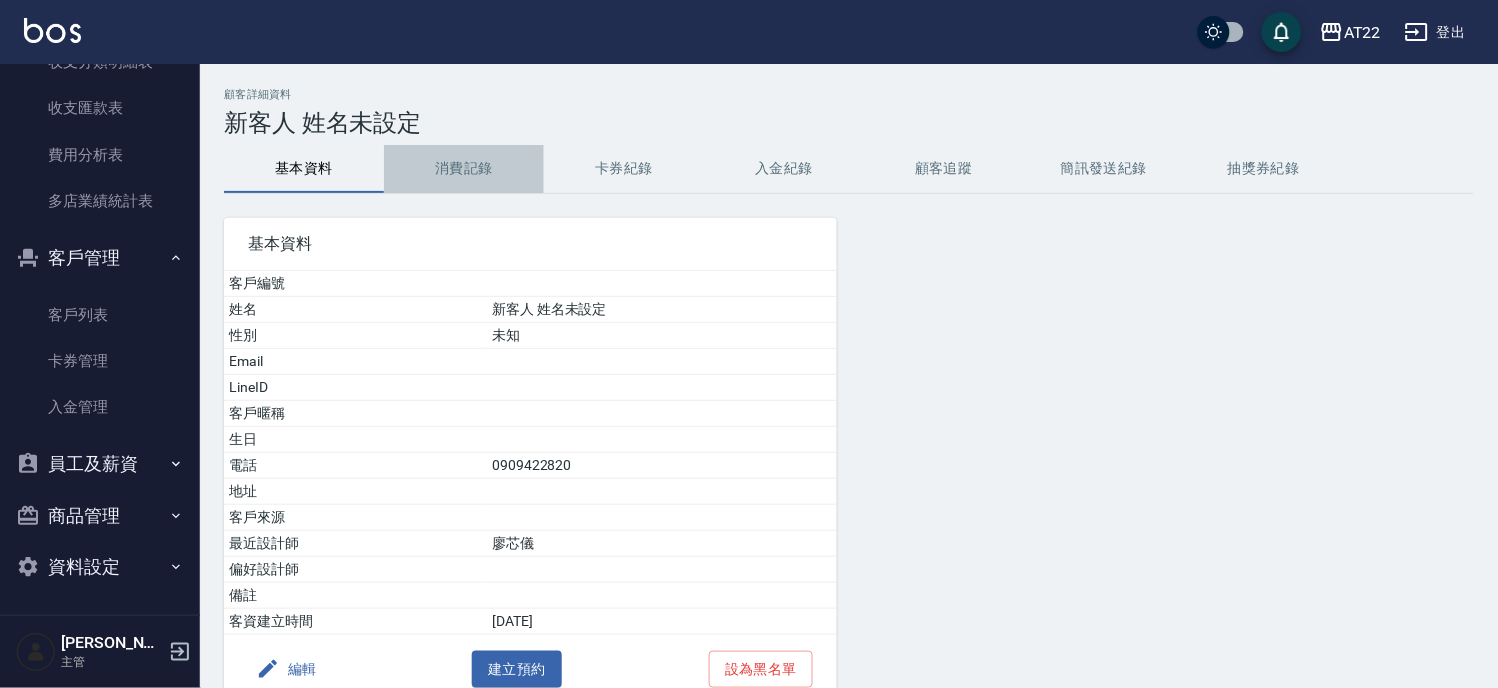 click on "消費記錄" at bounding box center (464, 169) 